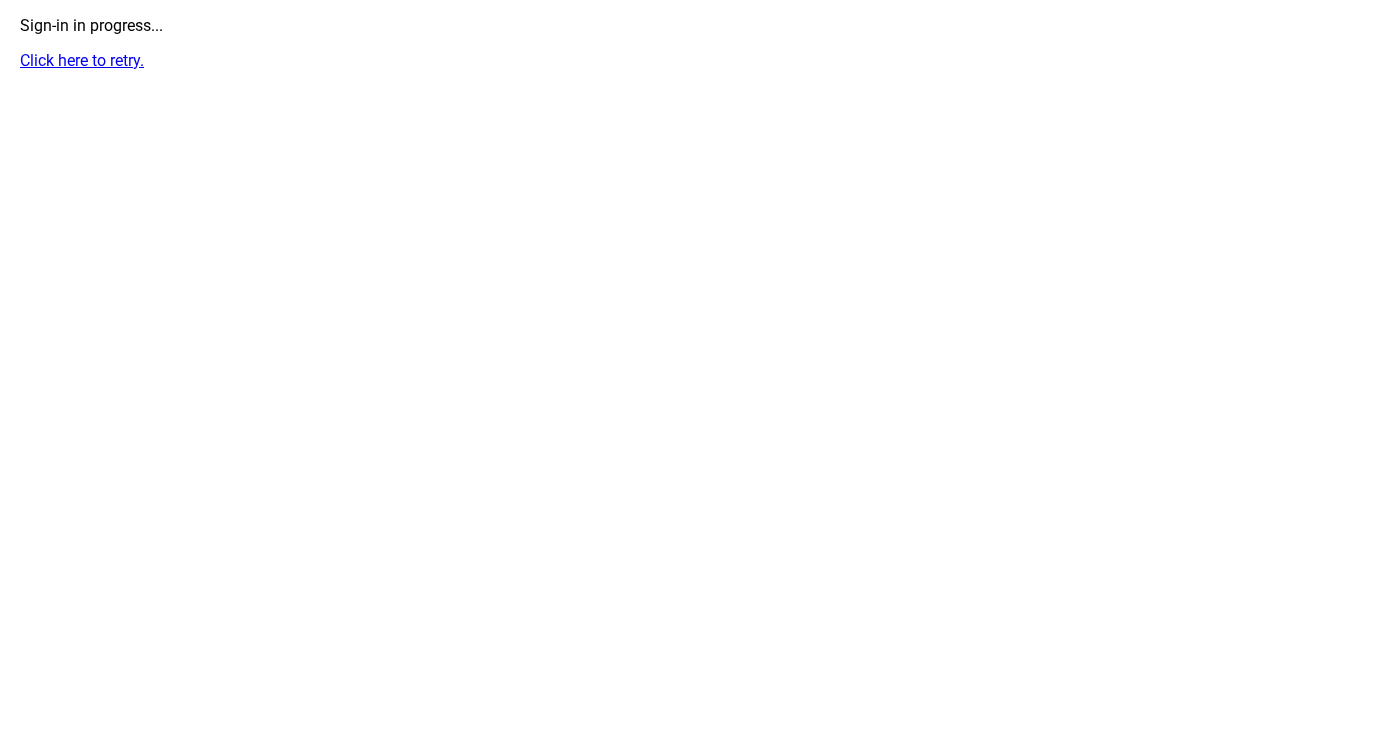 scroll, scrollTop: 0, scrollLeft: 0, axis: both 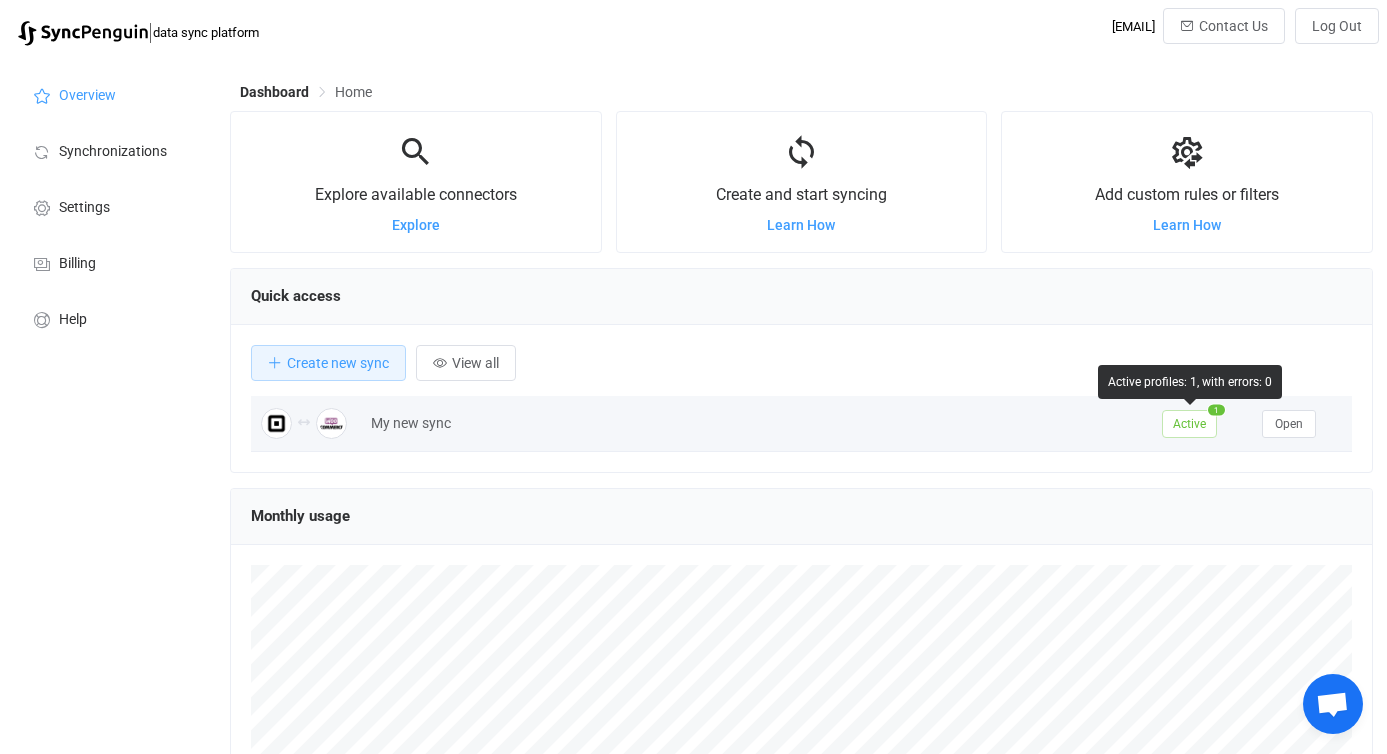 click on "Active" at bounding box center (1189, 424) 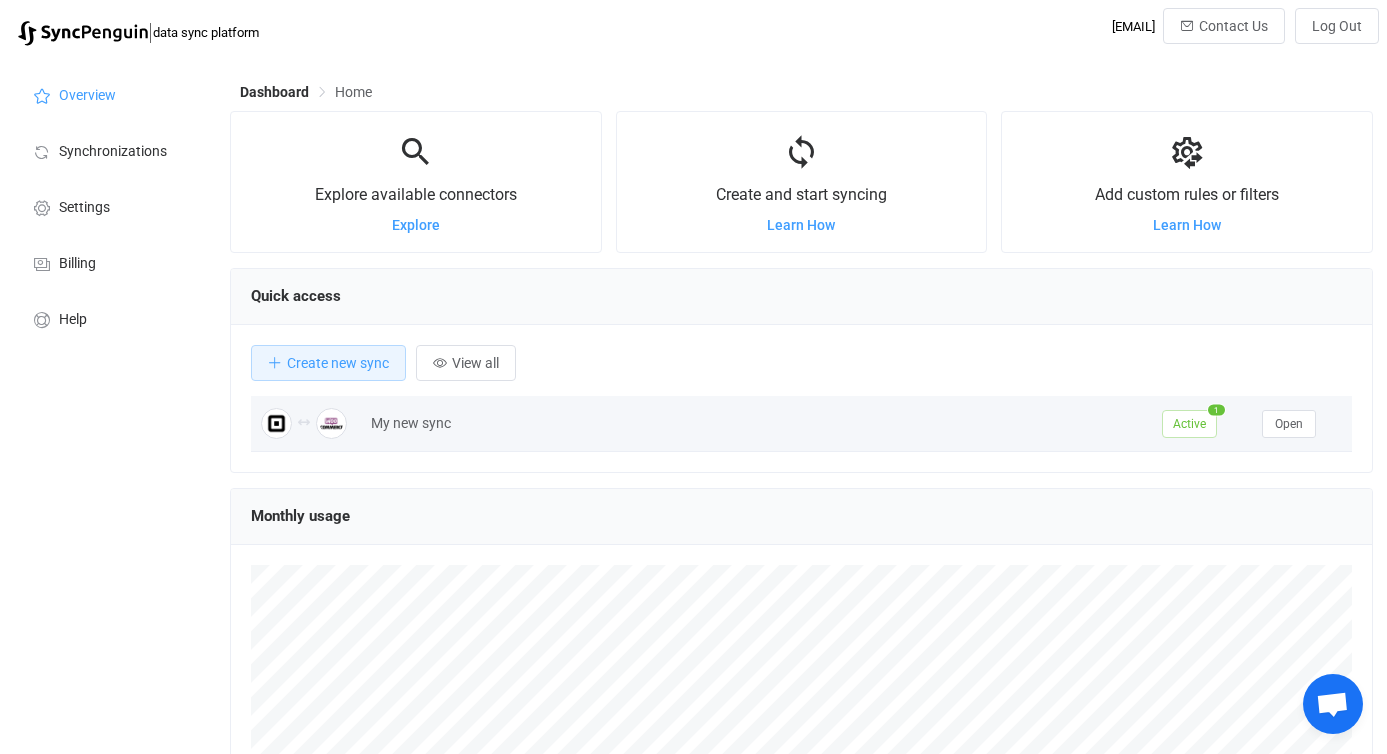 scroll, scrollTop: 10, scrollLeft: 0, axis: vertical 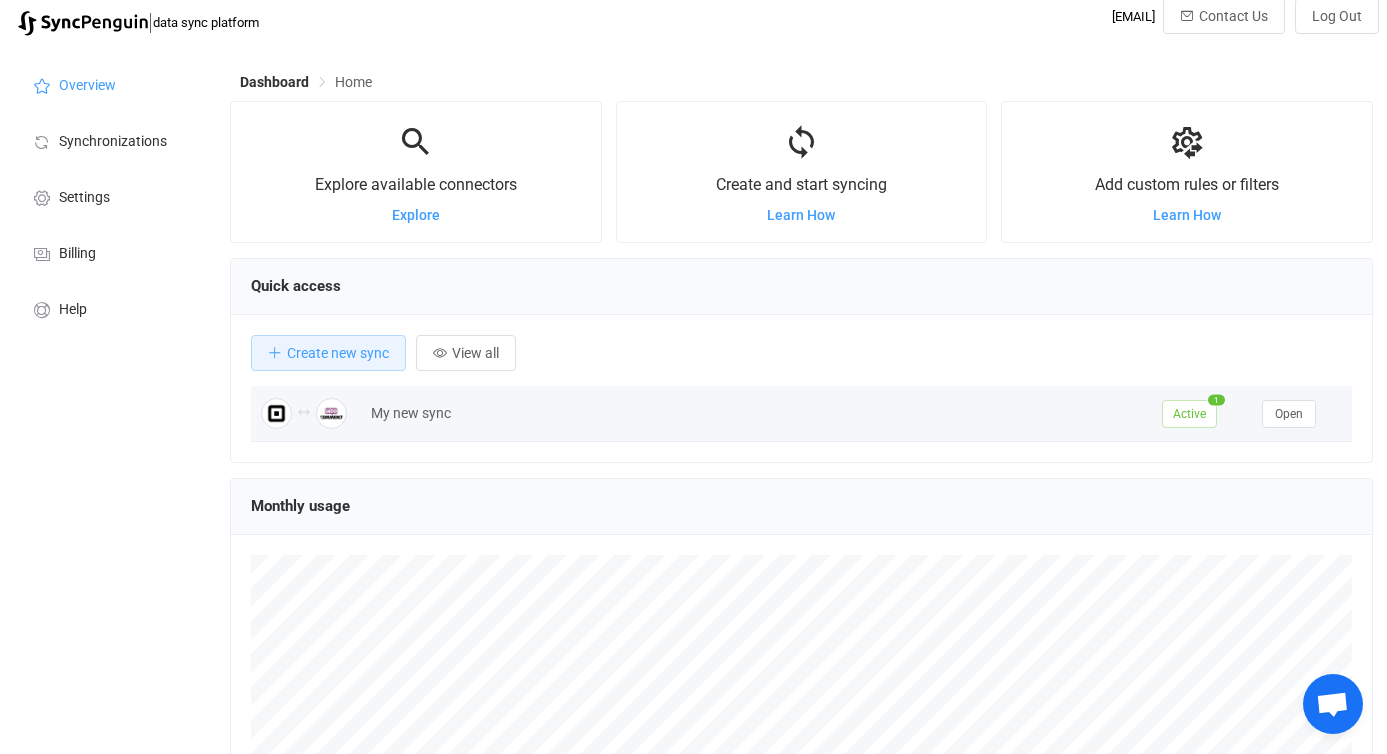 click on "My new sync" at bounding box center (756, 413) 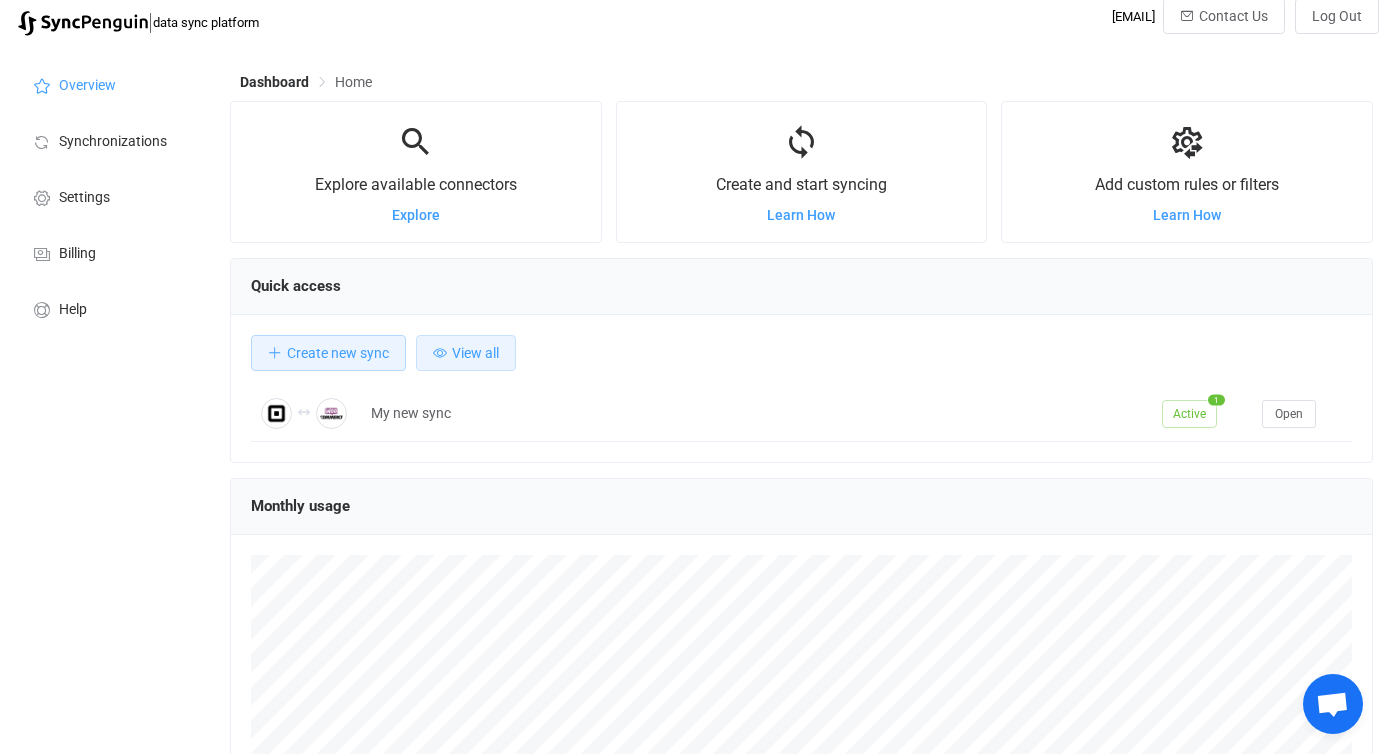 click on "View all" at bounding box center [475, 353] 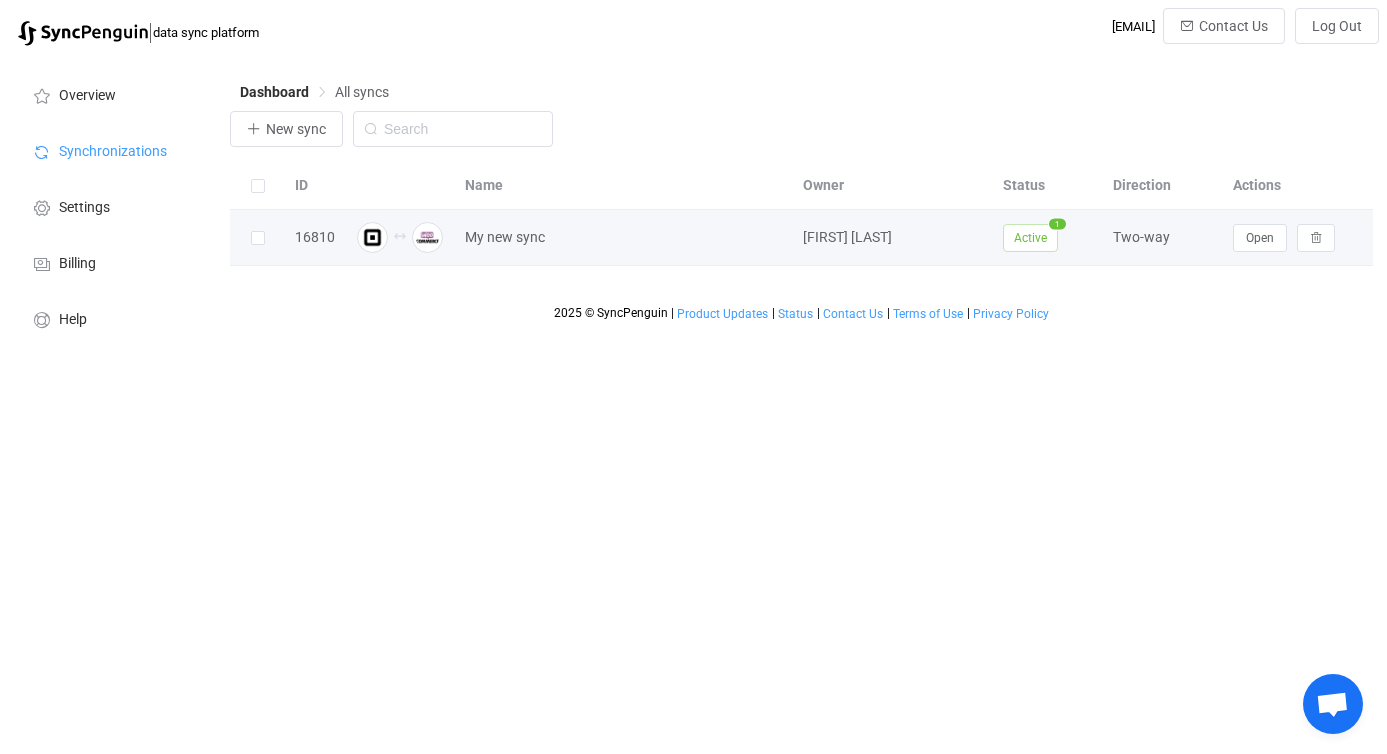 click on "Two-way" at bounding box center (1163, 237) 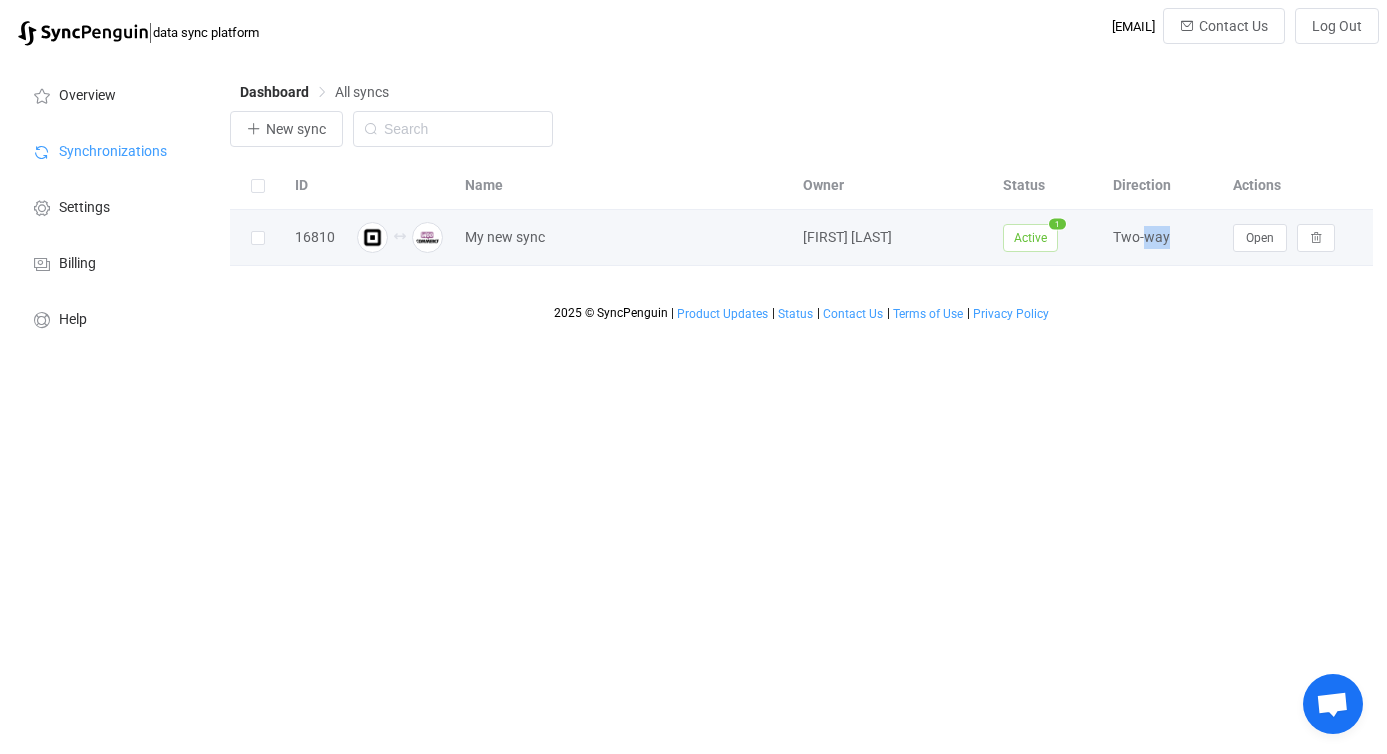 click on "Two-way" at bounding box center (1163, 237) 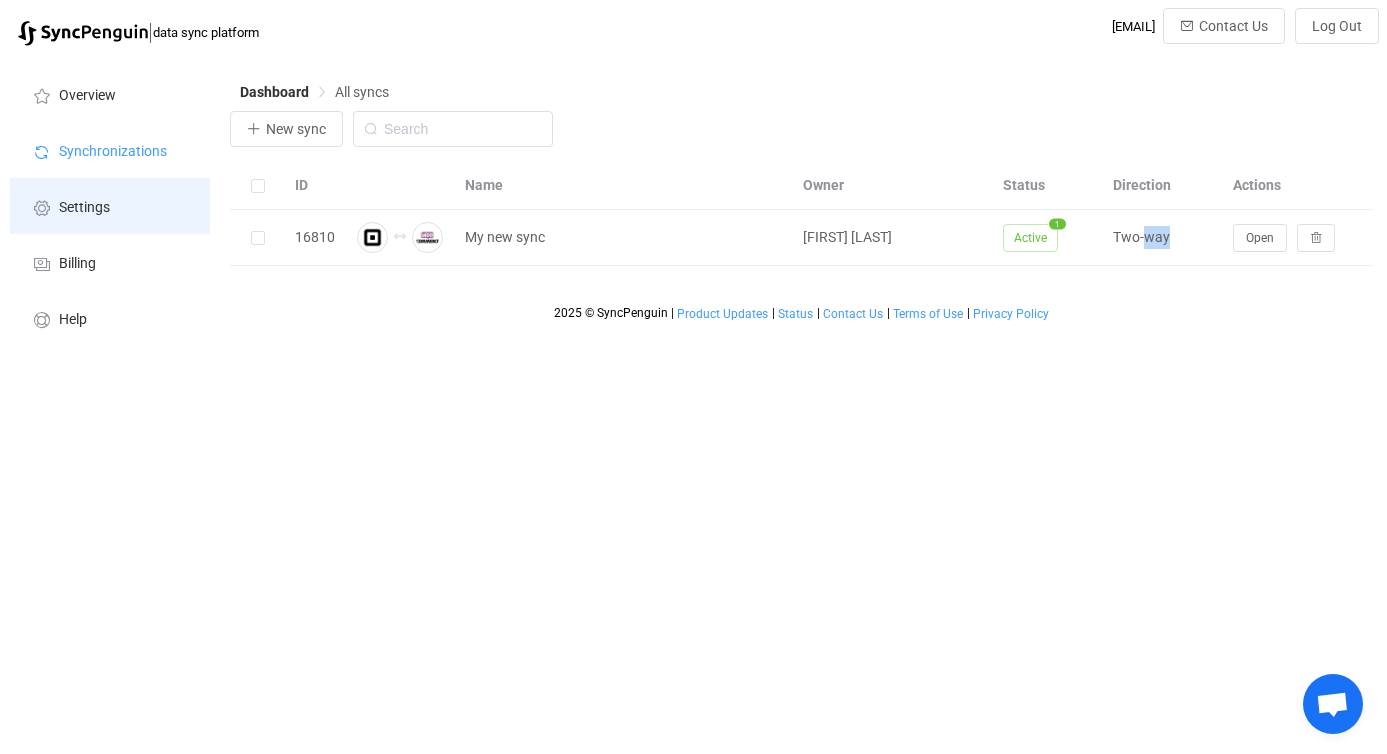 click on "Settings" at bounding box center [110, 206] 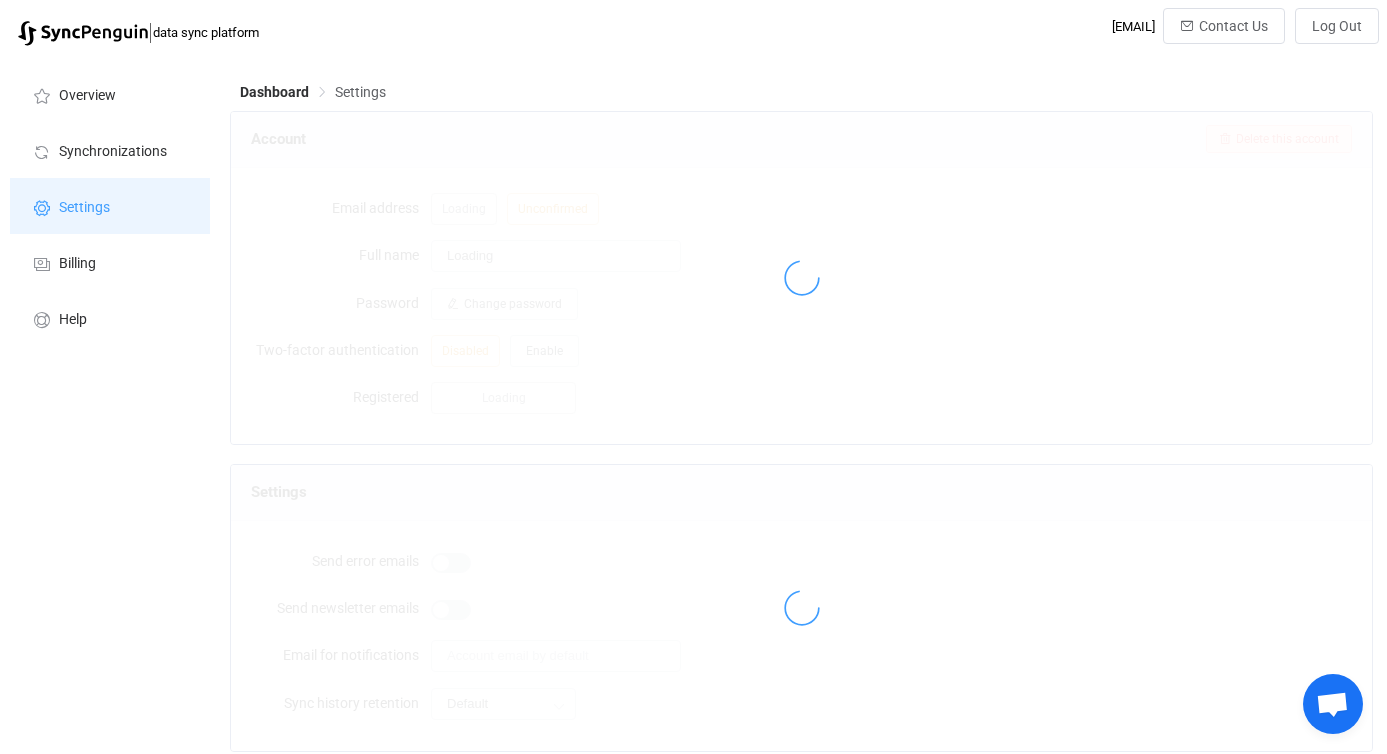 type on "[FIRST] [LAST]" 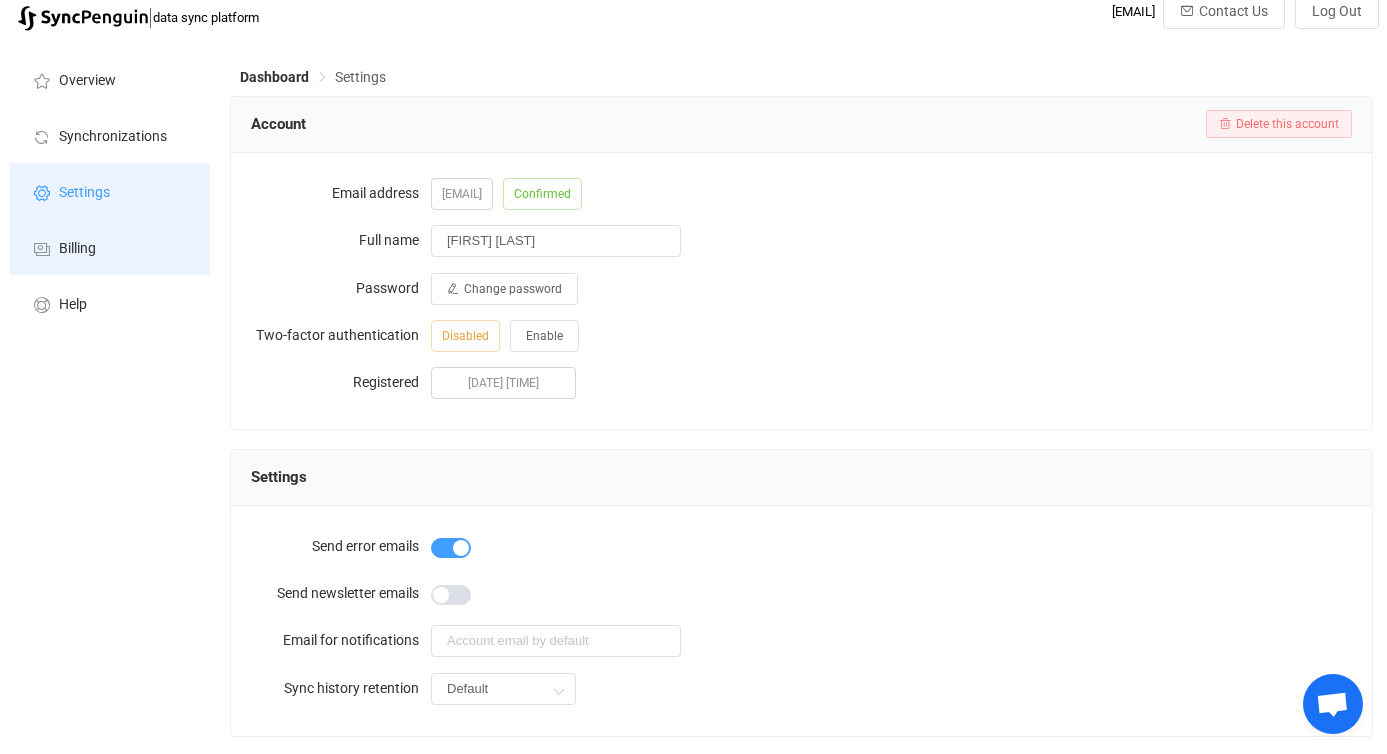 scroll, scrollTop: 14, scrollLeft: 0, axis: vertical 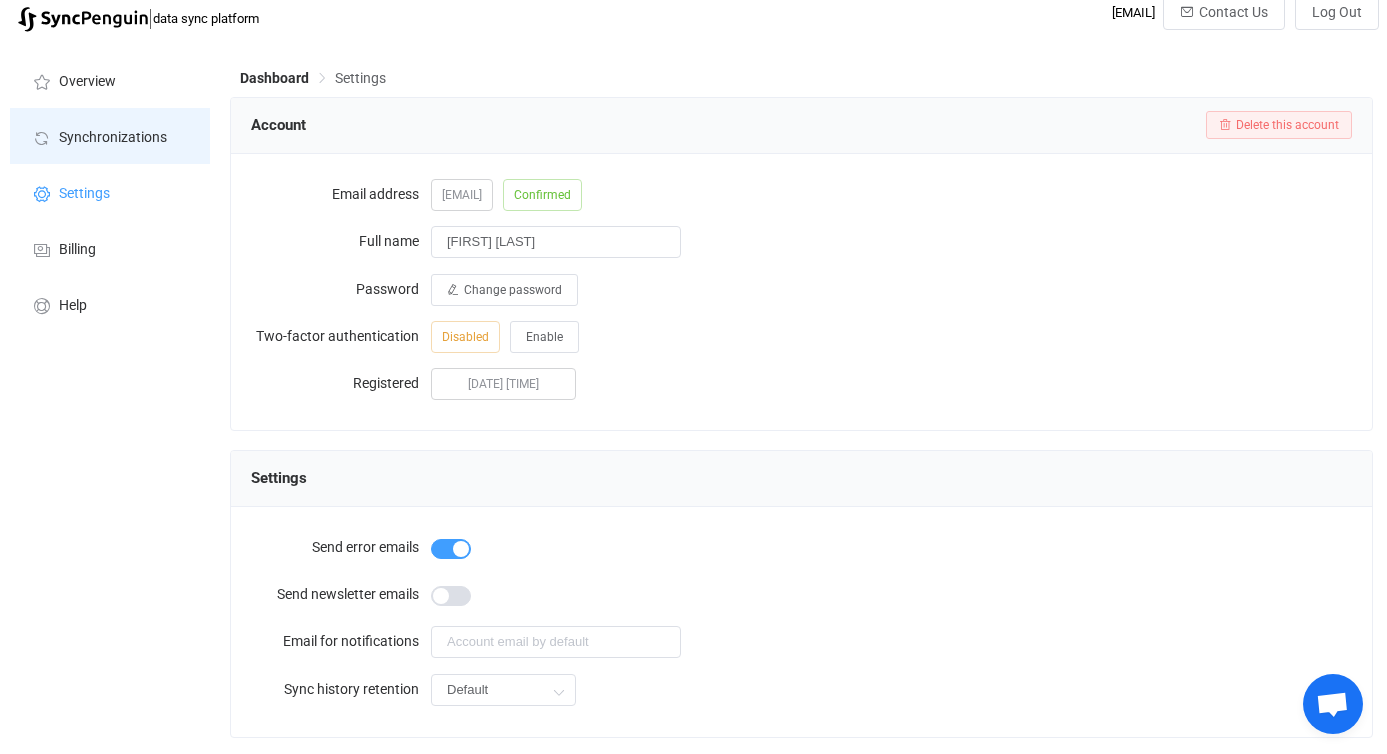 click on "Synchronizations" at bounding box center (113, 138) 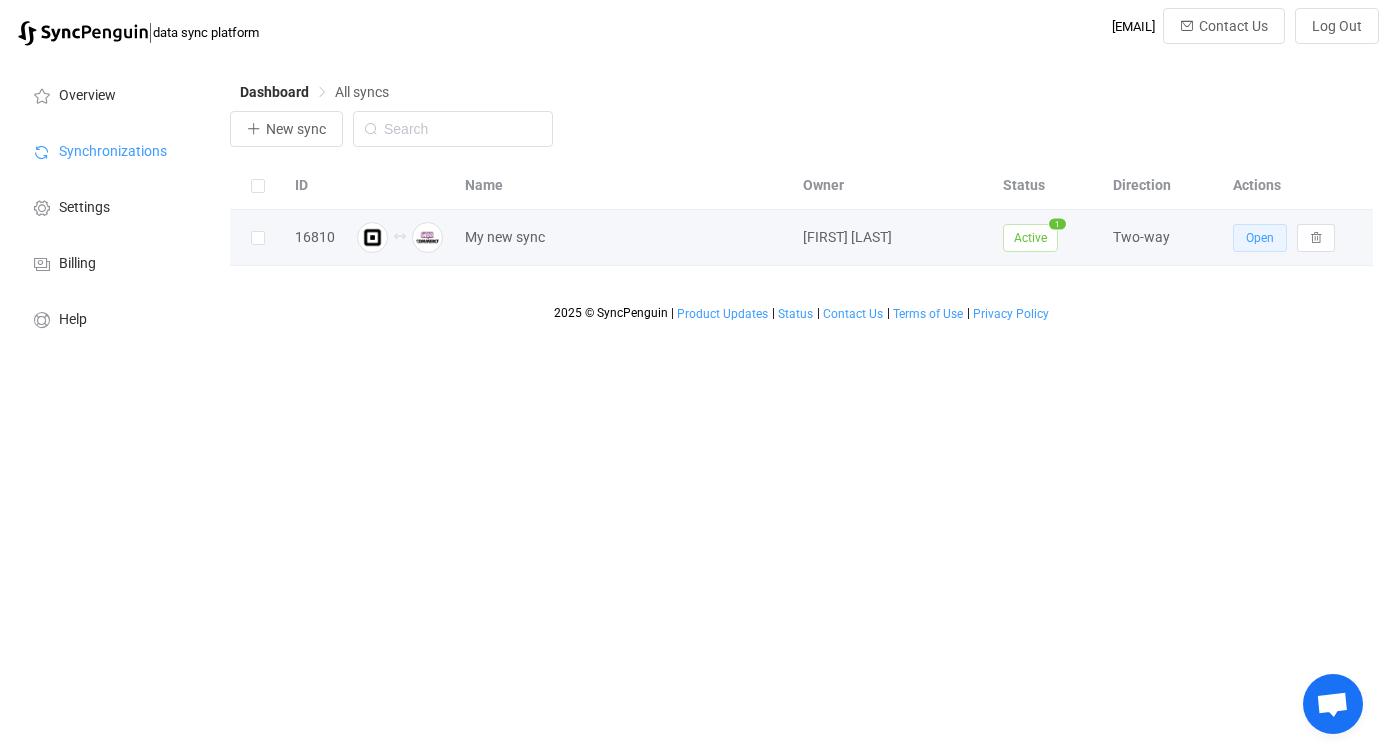 click on "Open" at bounding box center [1260, 238] 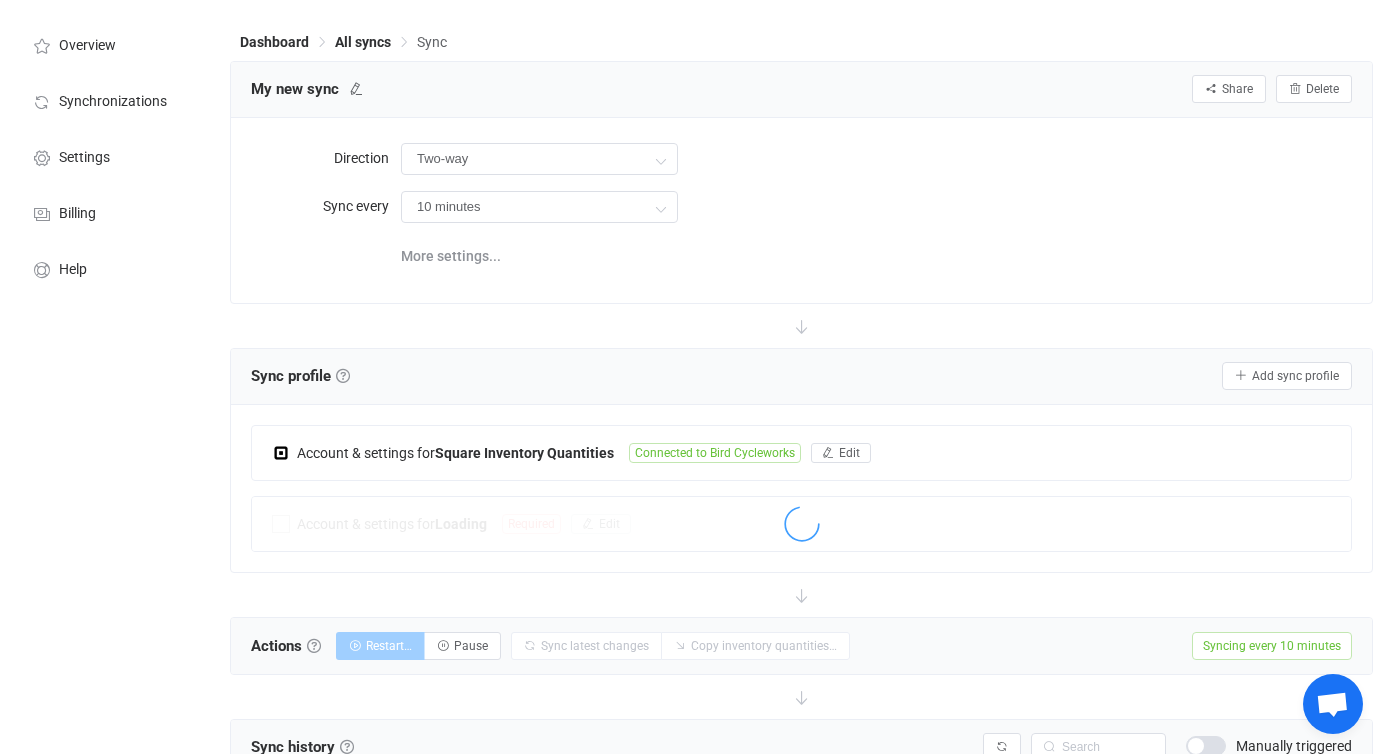 scroll, scrollTop: 54, scrollLeft: 0, axis: vertical 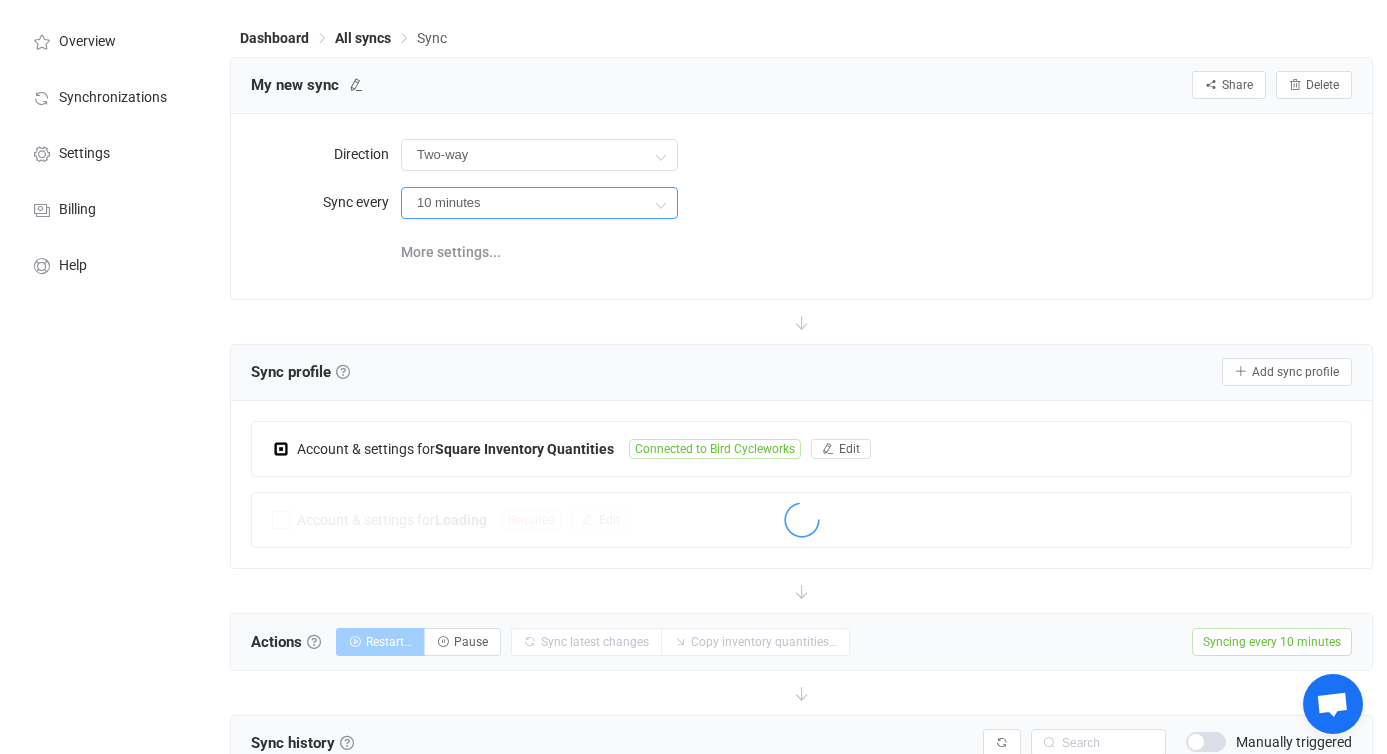 click on "10 minutes" at bounding box center [539, 203] 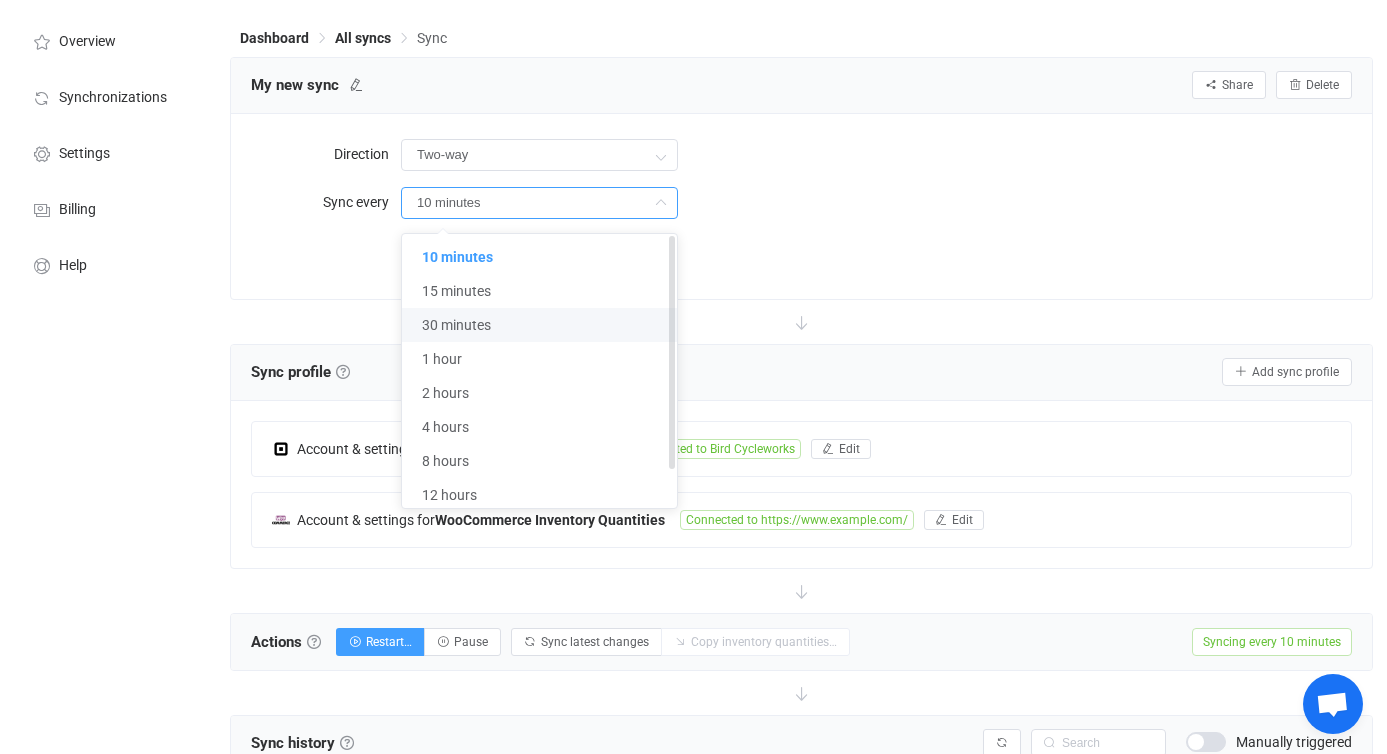scroll, scrollTop: 0, scrollLeft: 0, axis: both 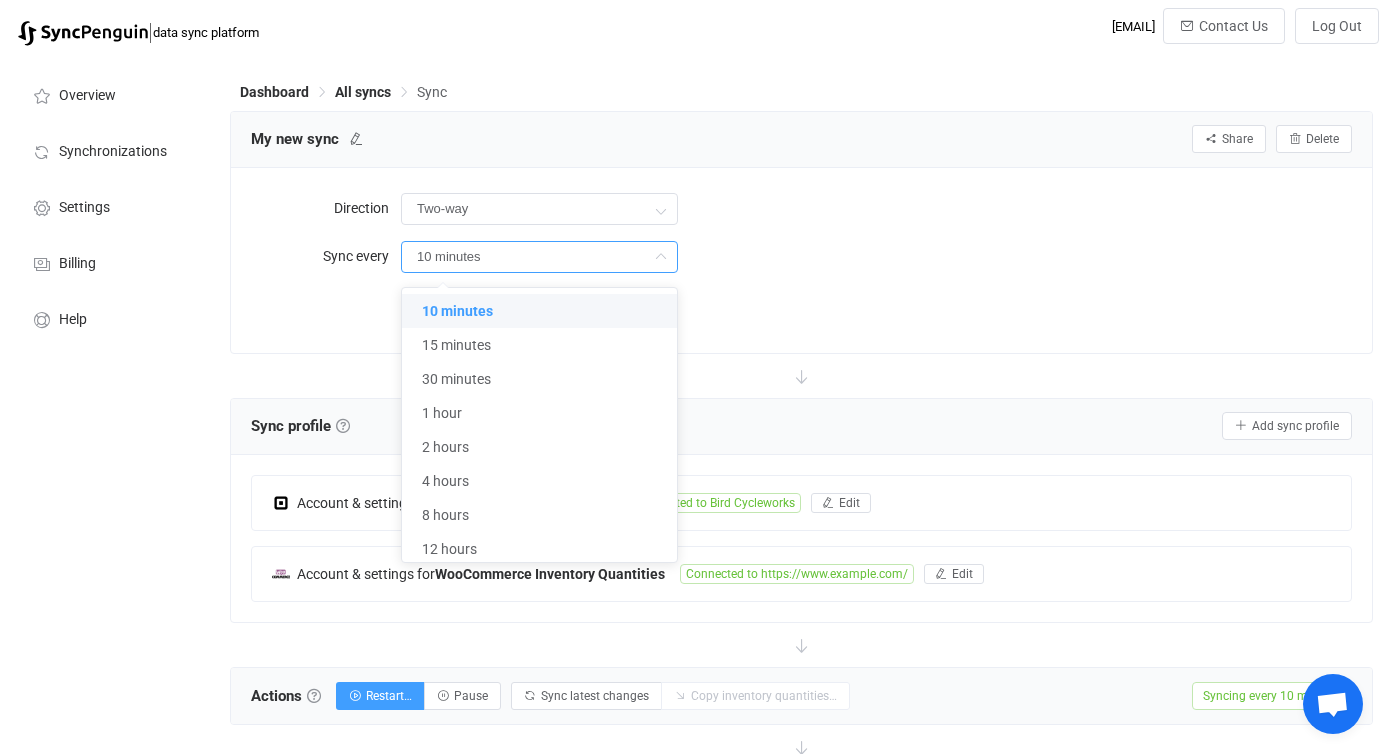 click on "10 minutes" at bounding box center [876, 256] 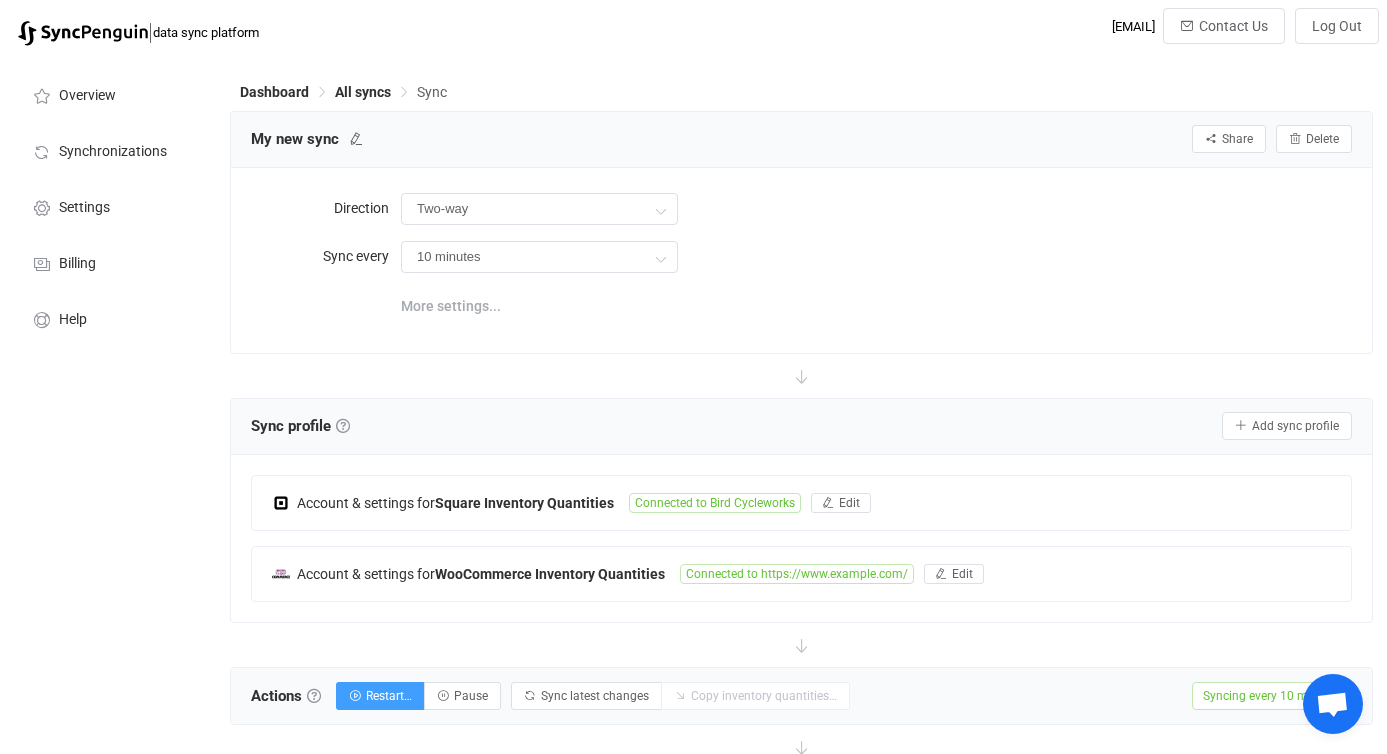 click on "More settings..." at bounding box center [451, 306] 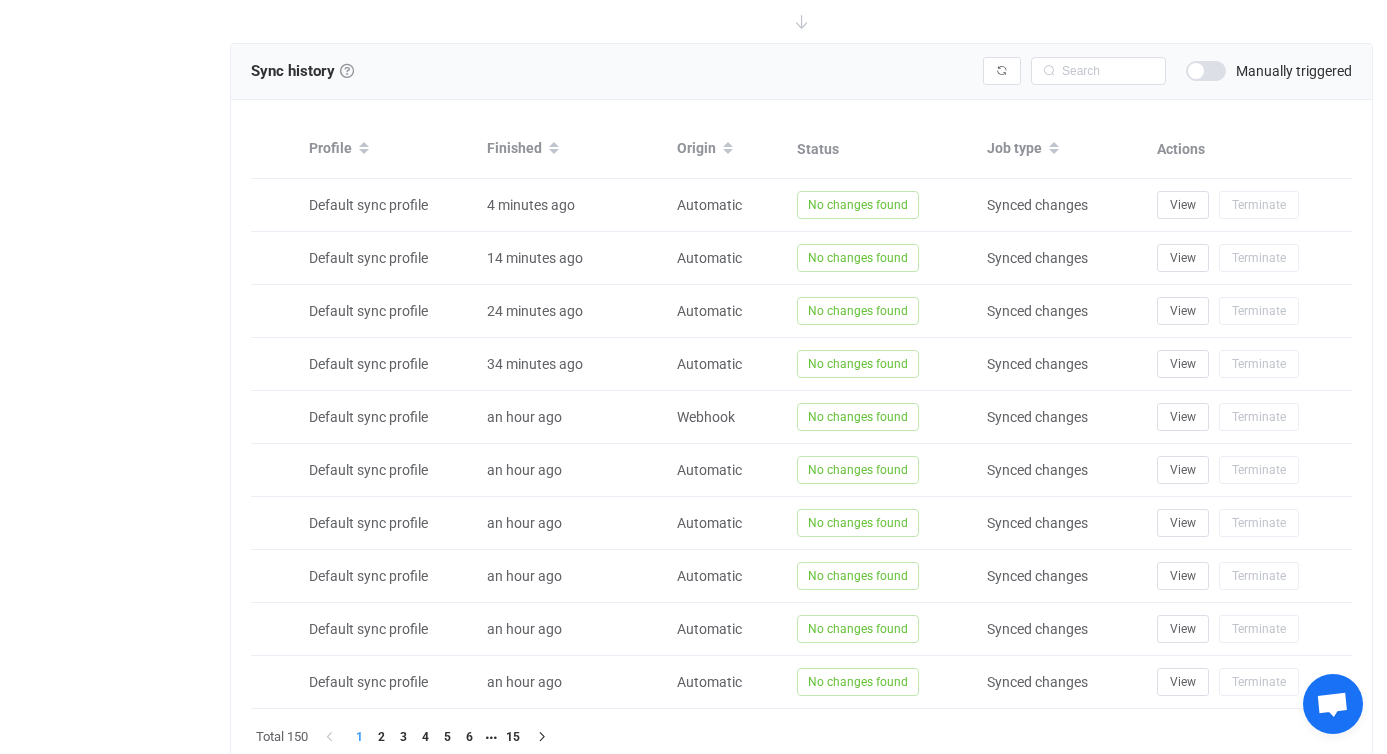 scroll, scrollTop: 757, scrollLeft: 0, axis: vertical 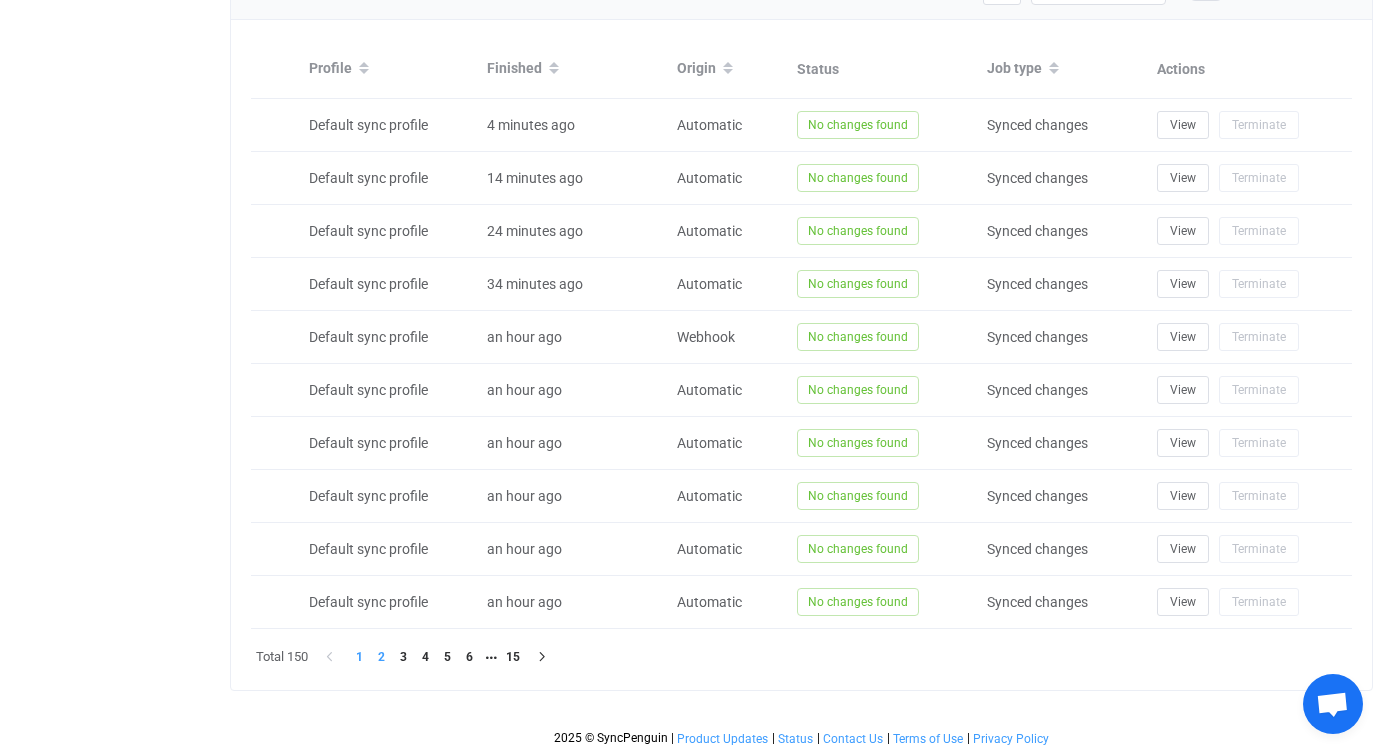 click on "2" at bounding box center [381, 657] 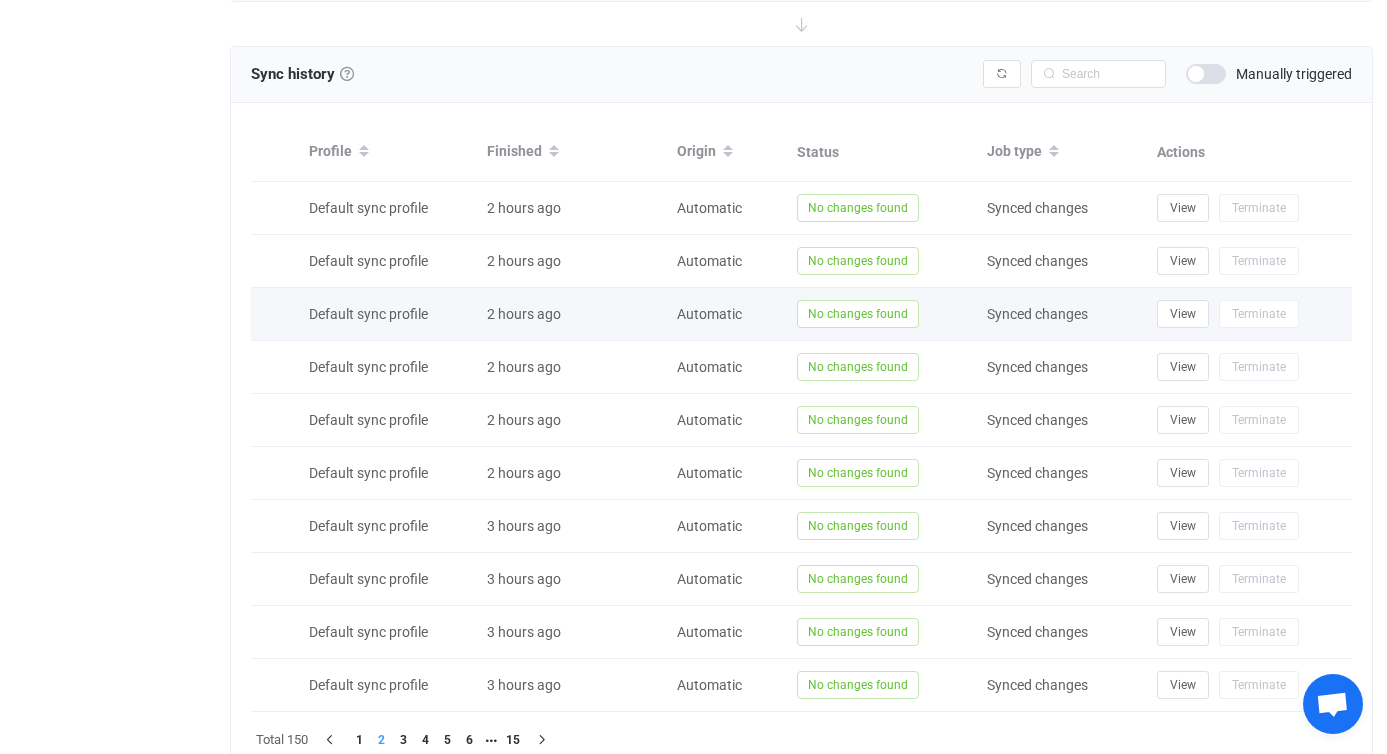 scroll, scrollTop: 392, scrollLeft: 0, axis: vertical 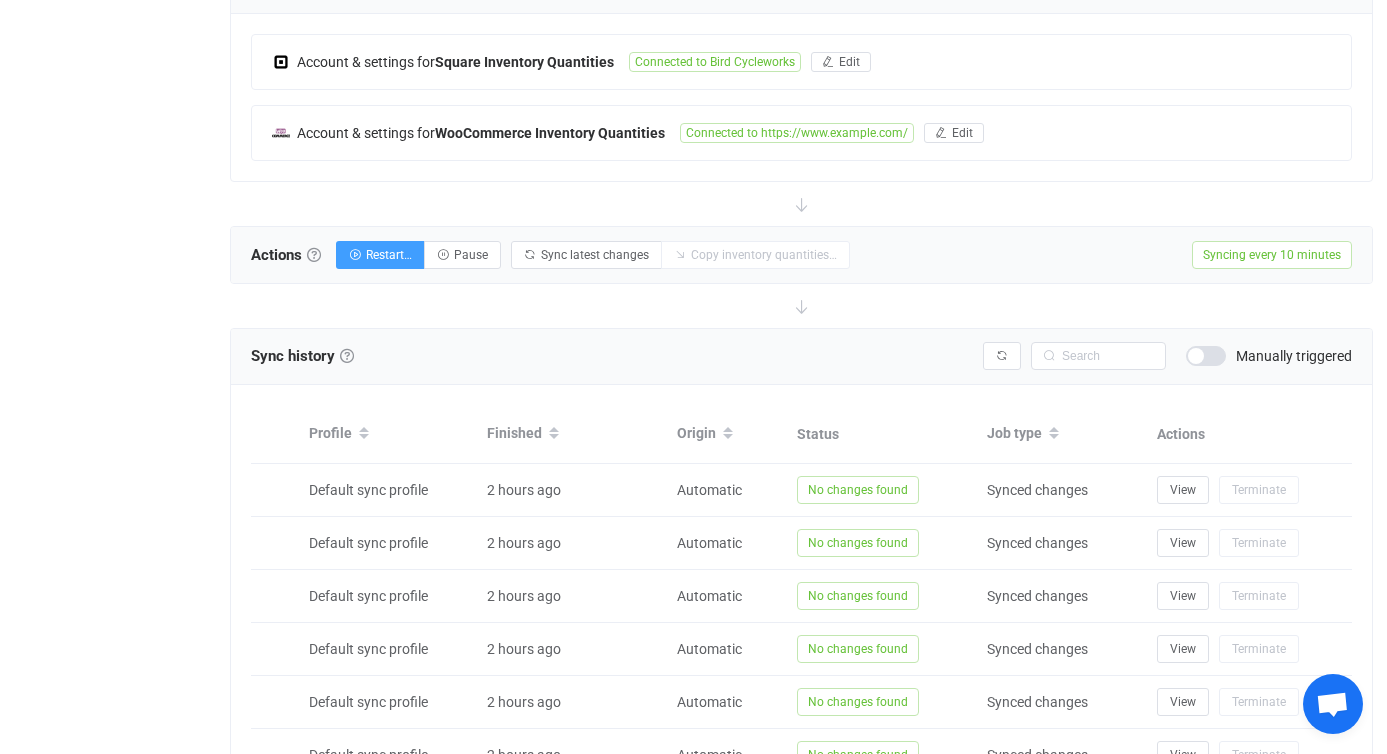 click on "Status" at bounding box center [882, 434] 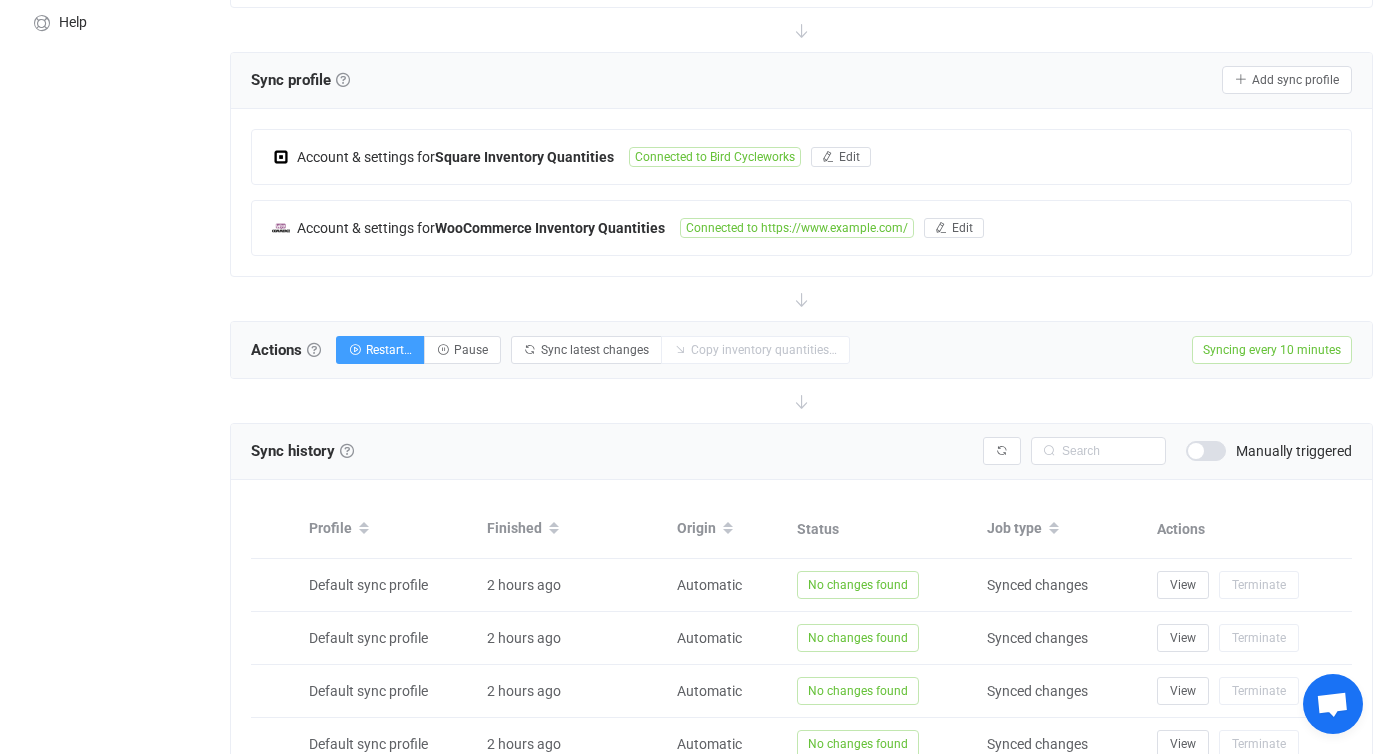 scroll, scrollTop: 302, scrollLeft: 0, axis: vertical 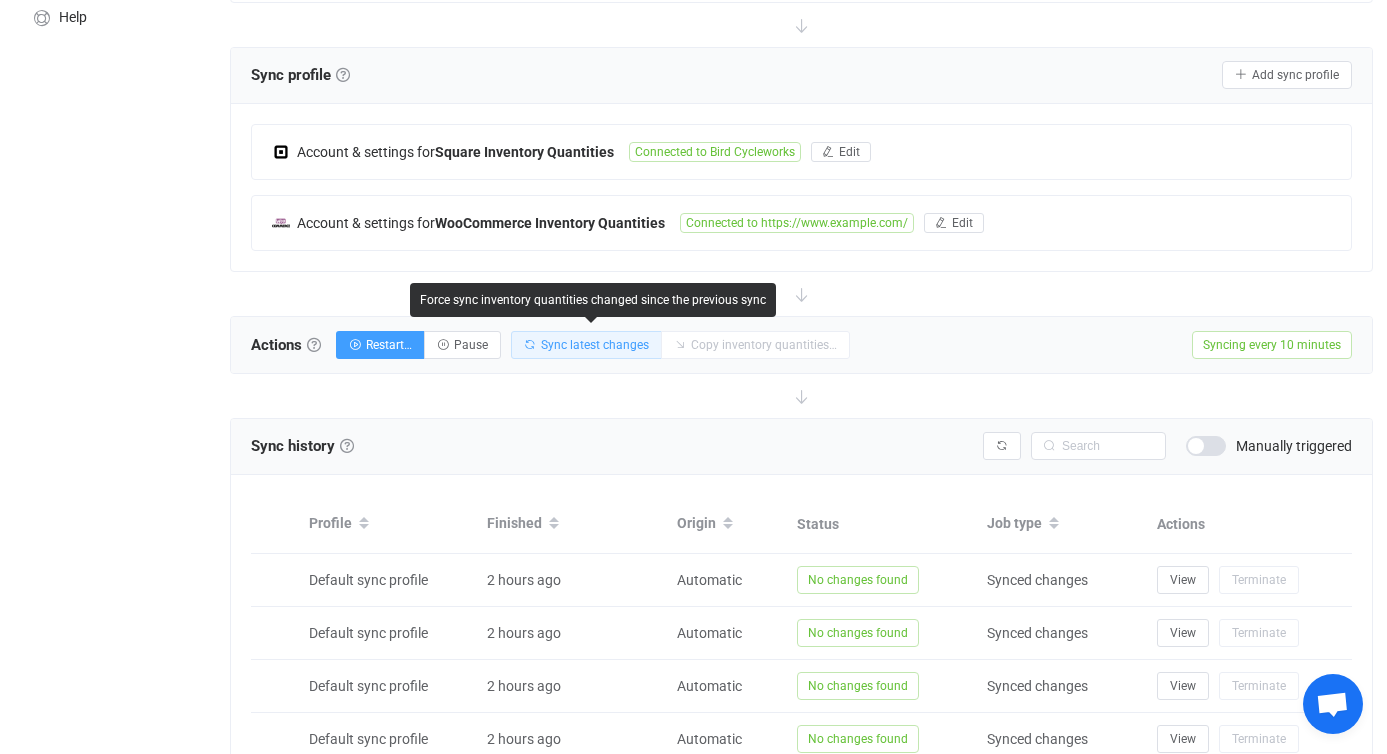 click on "Sync latest changes" at bounding box center (586, 345) 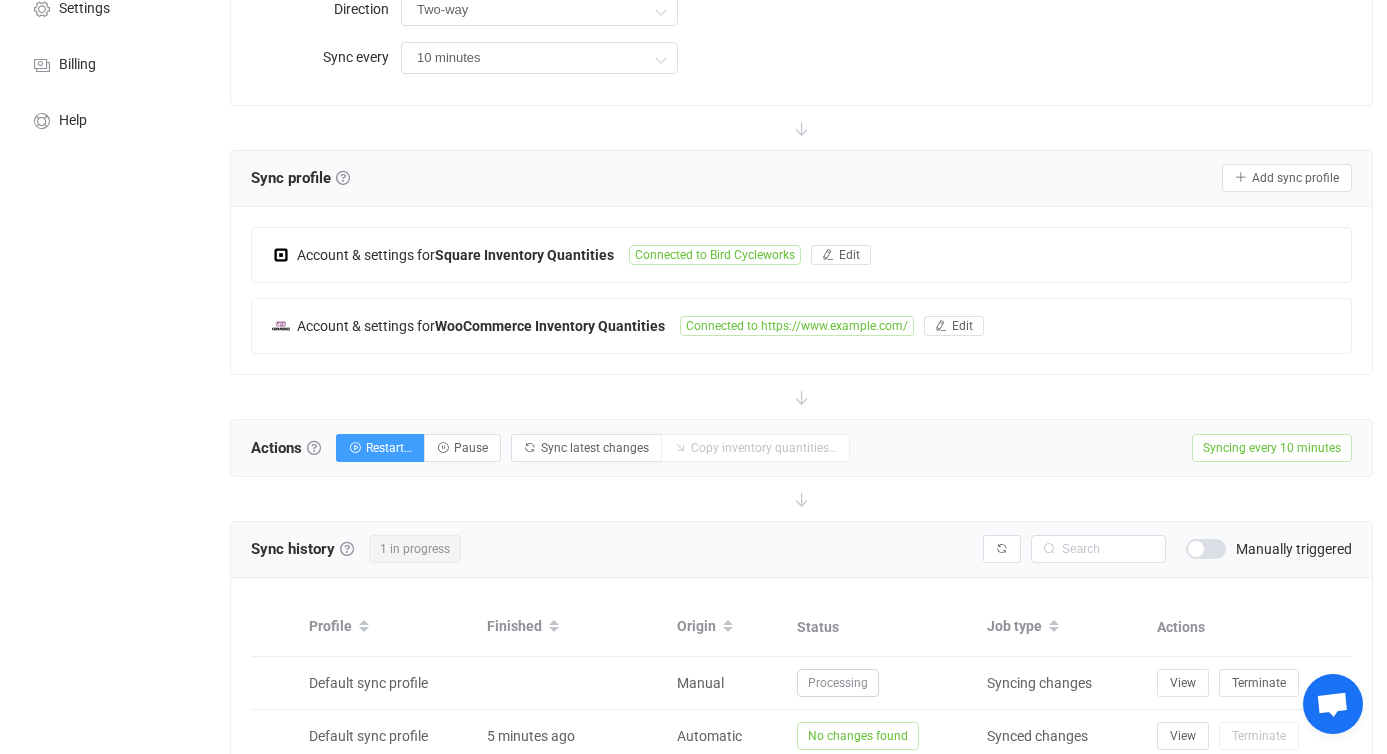 scroll, scrollTop: 0, scrollLeft: 0, axis: both 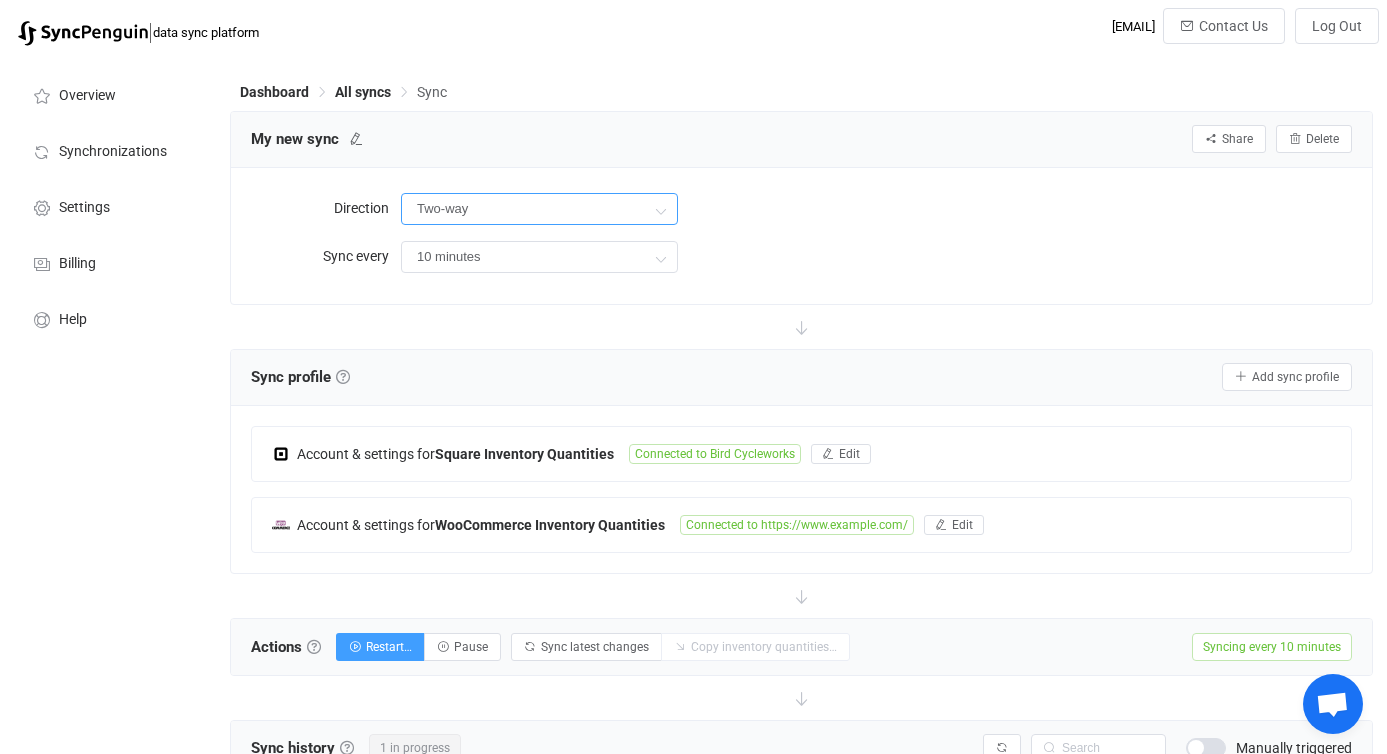 click on "Two-way" at bounding box center [539, 209] 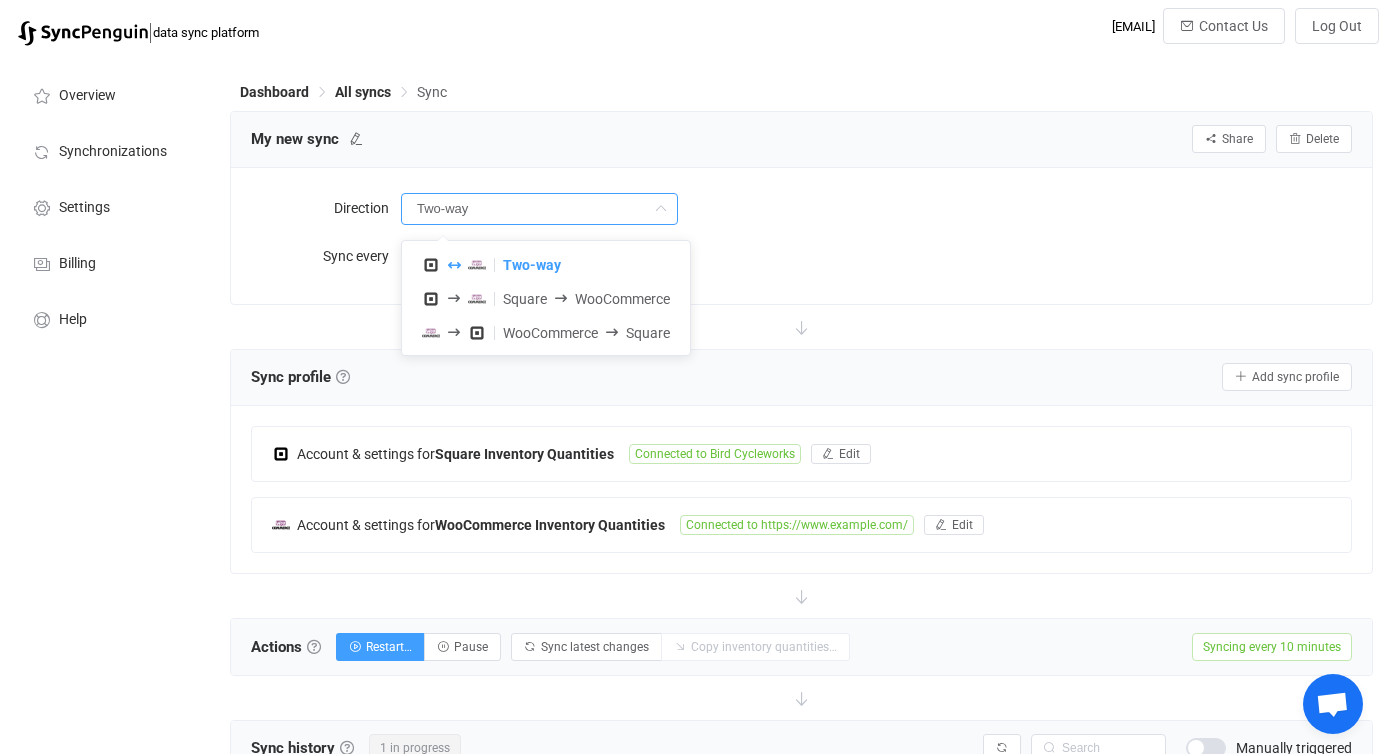 click on "My new sync Share Sync sharing Delete" at bounding box center (801, 140) 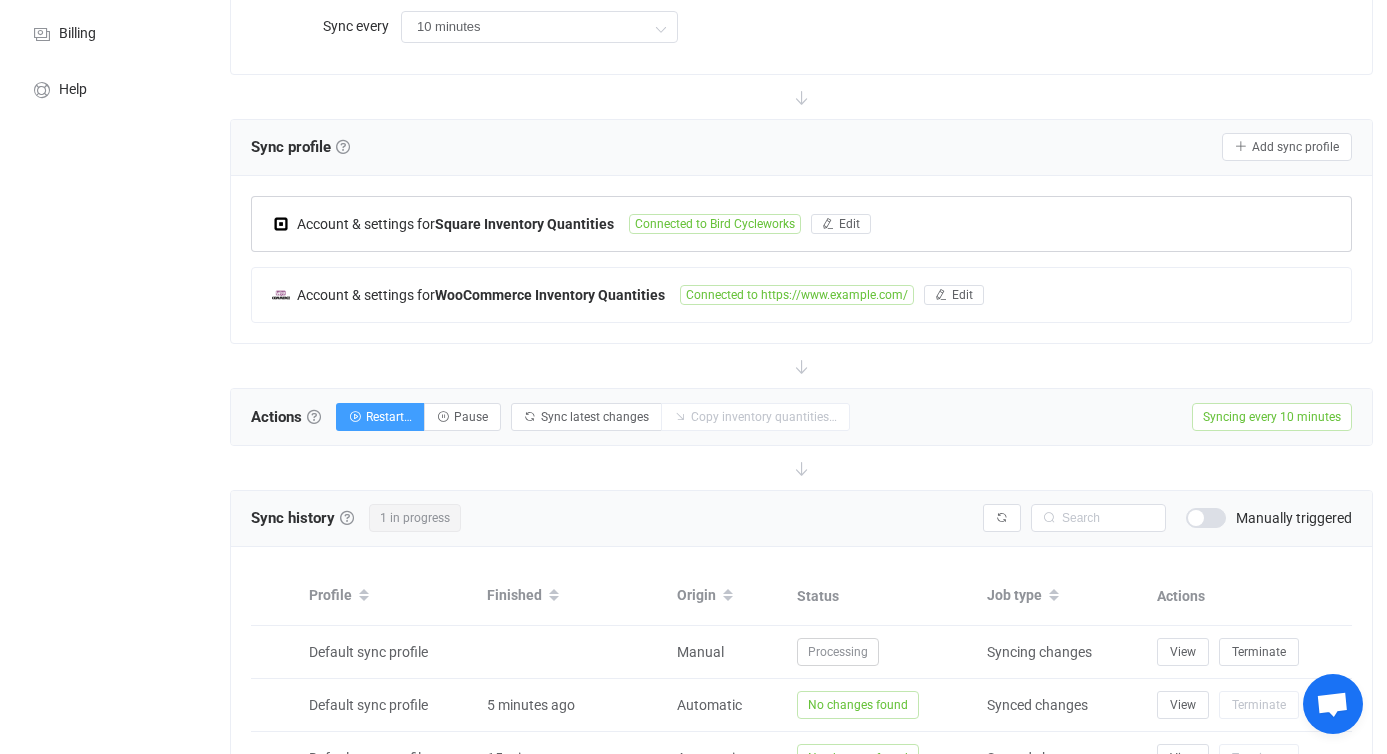 scroll, scrollTop: 232, scrollLeft: 0, axis: vertical 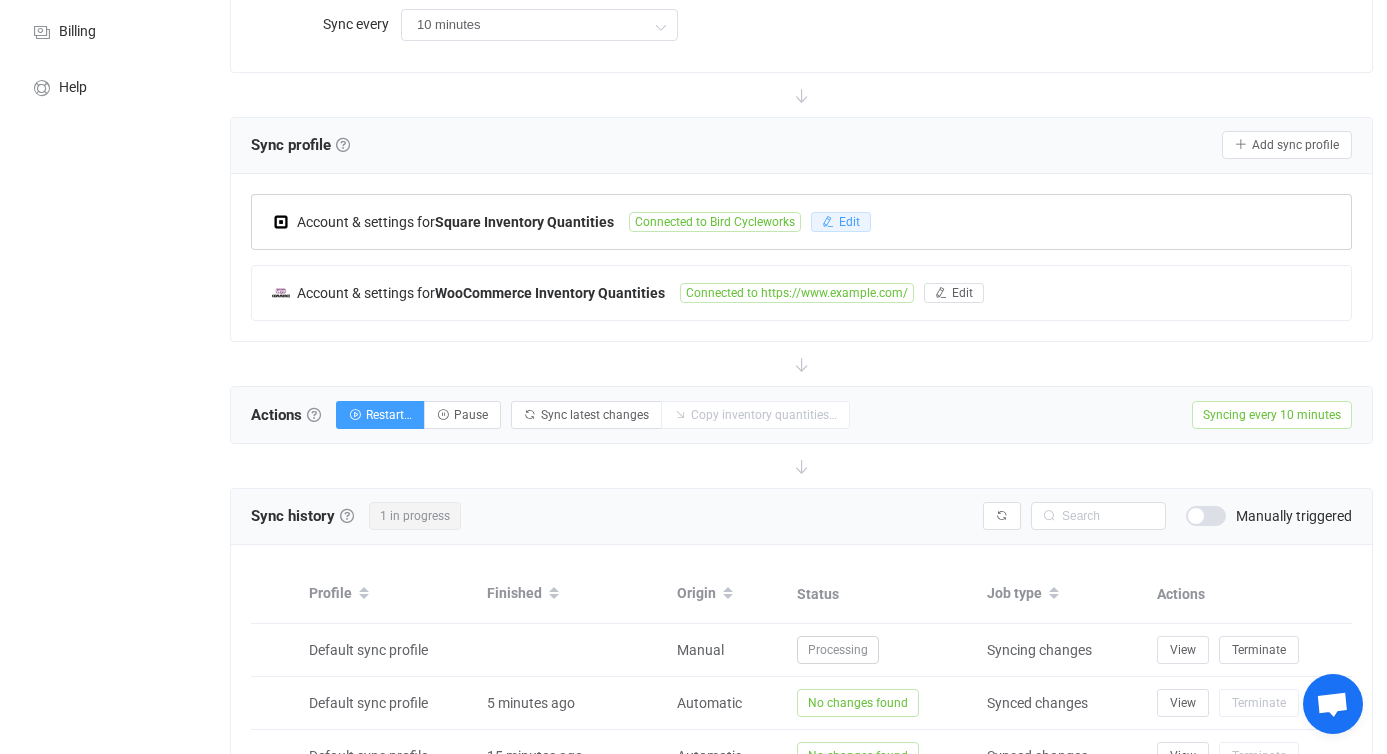 click on "Edit" at bounding box center [849, 222] 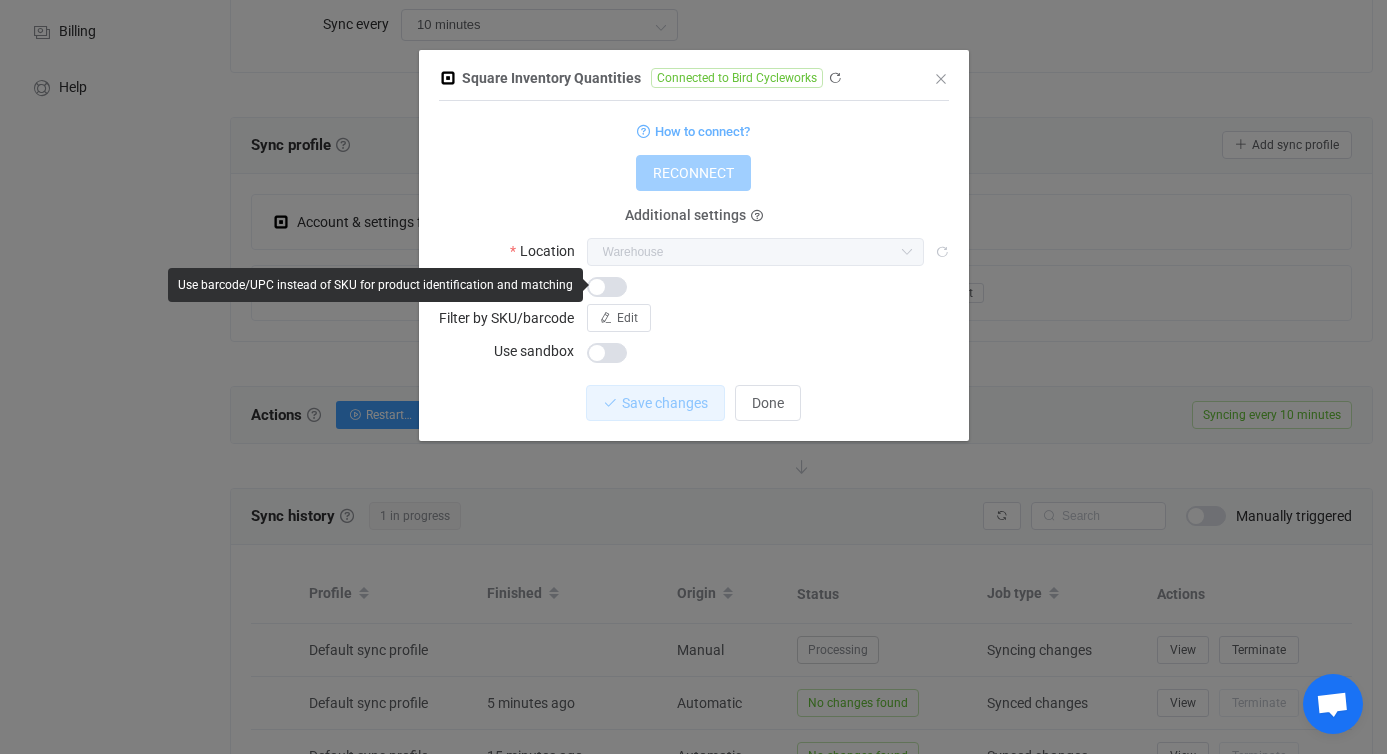click at bounding box center [768, 285] 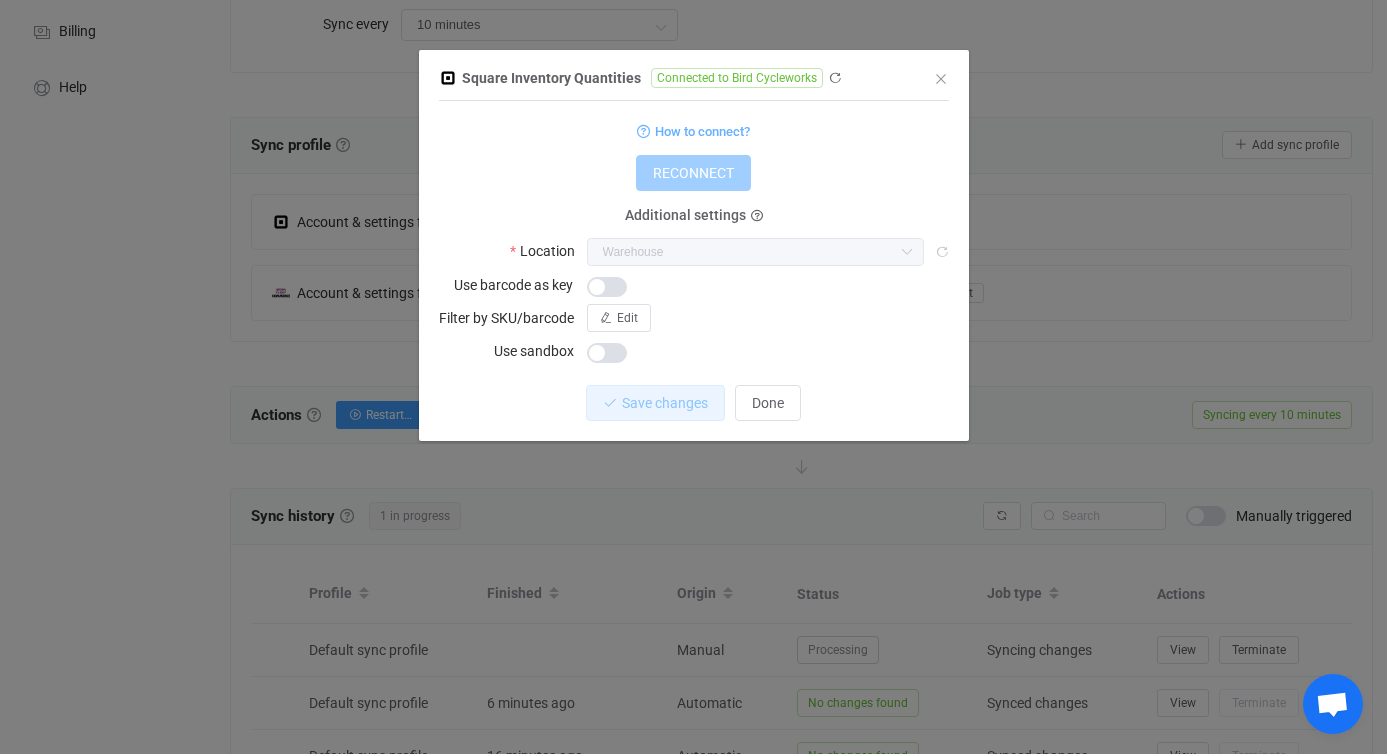 click on "Edit" at bounding box center (768, 318) 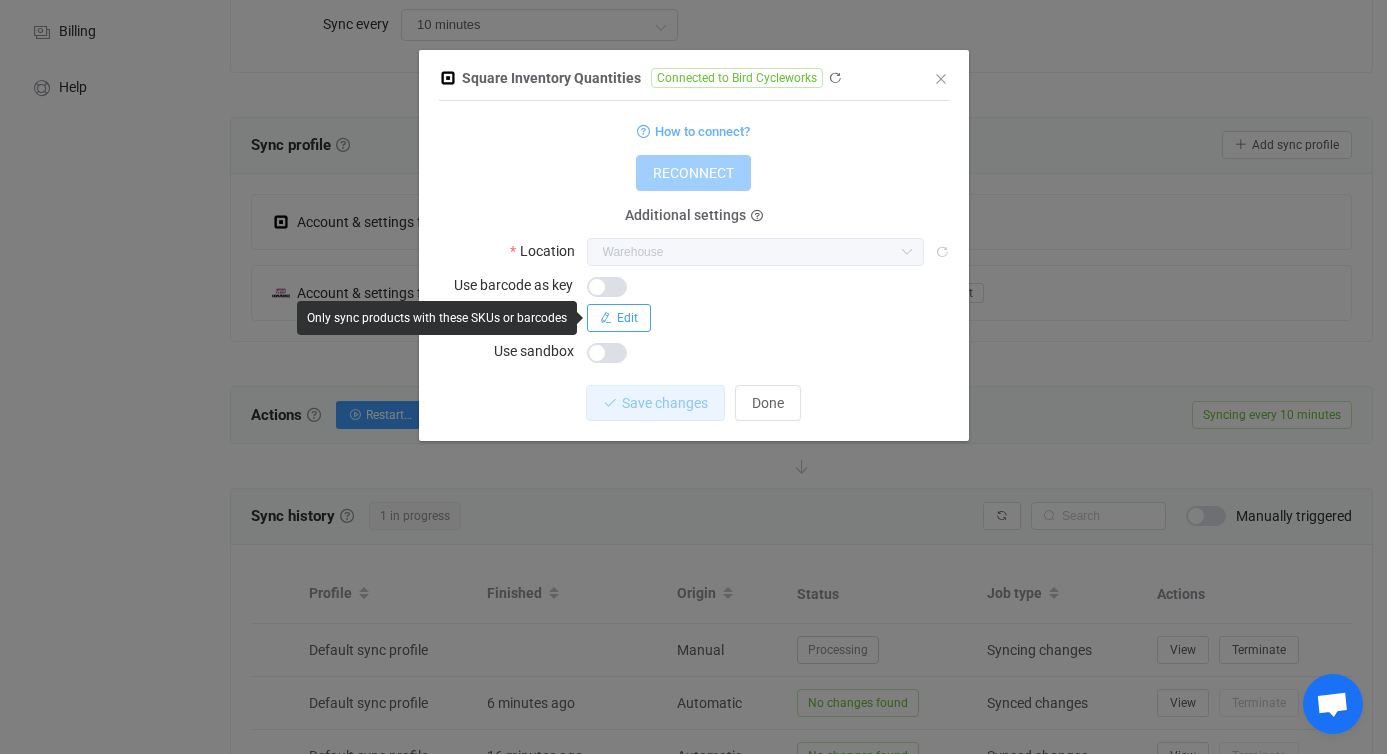 click at bounding box center [606, 318] 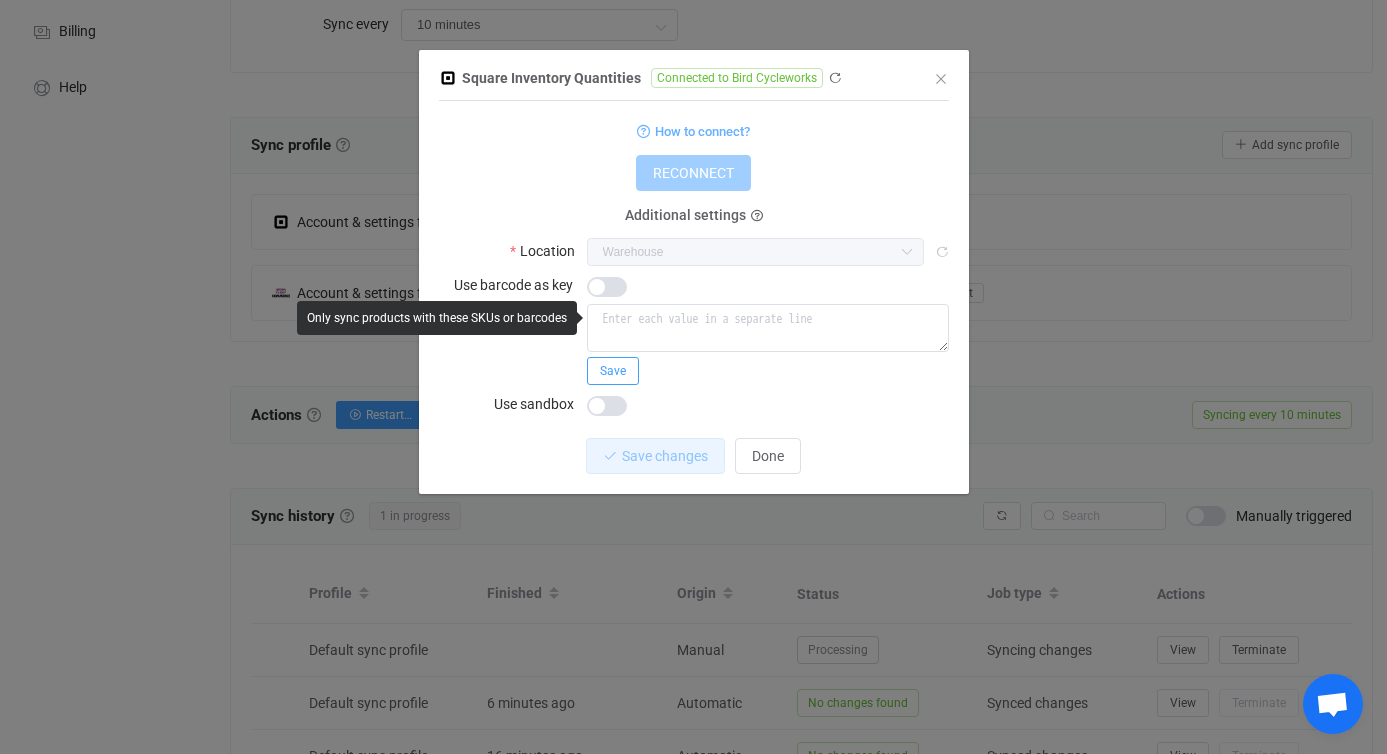 click on "Save" at bounding box center (768, 344) 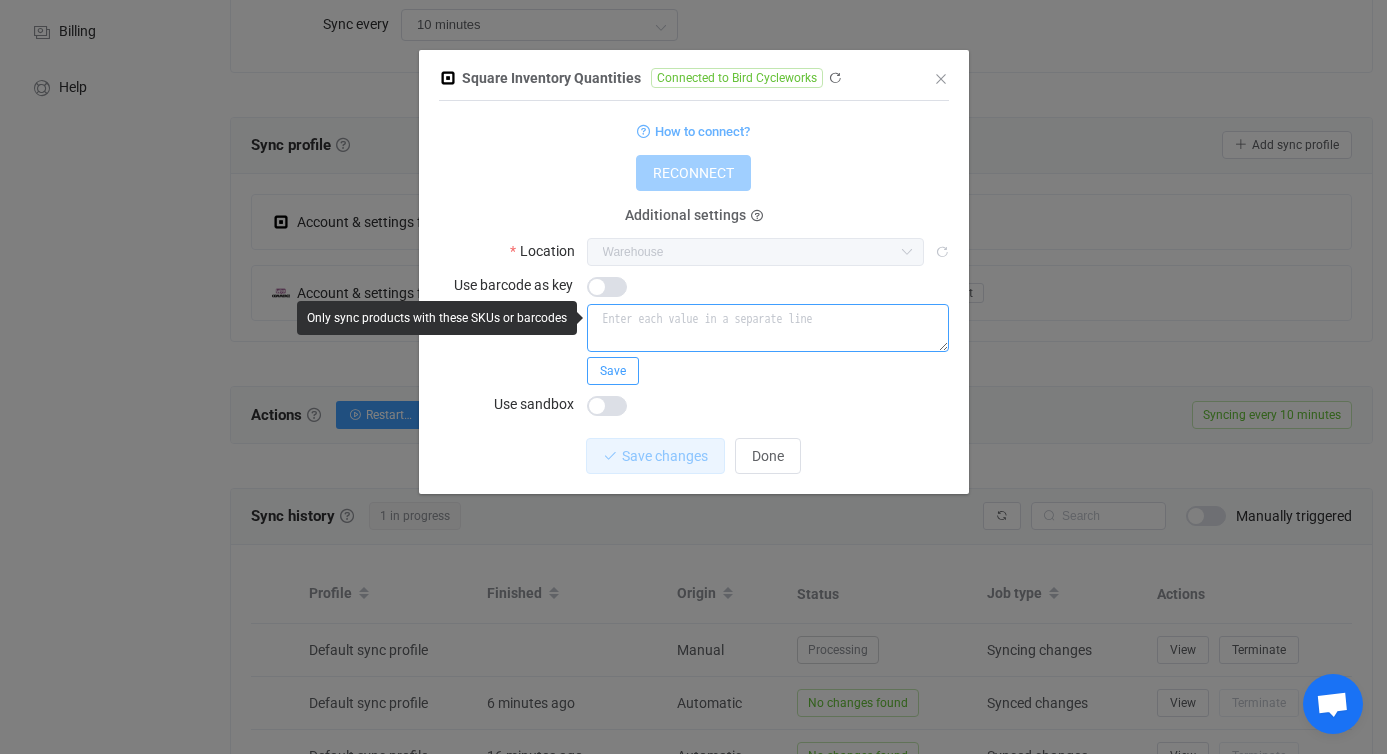 click at bounding box center [768, 328] 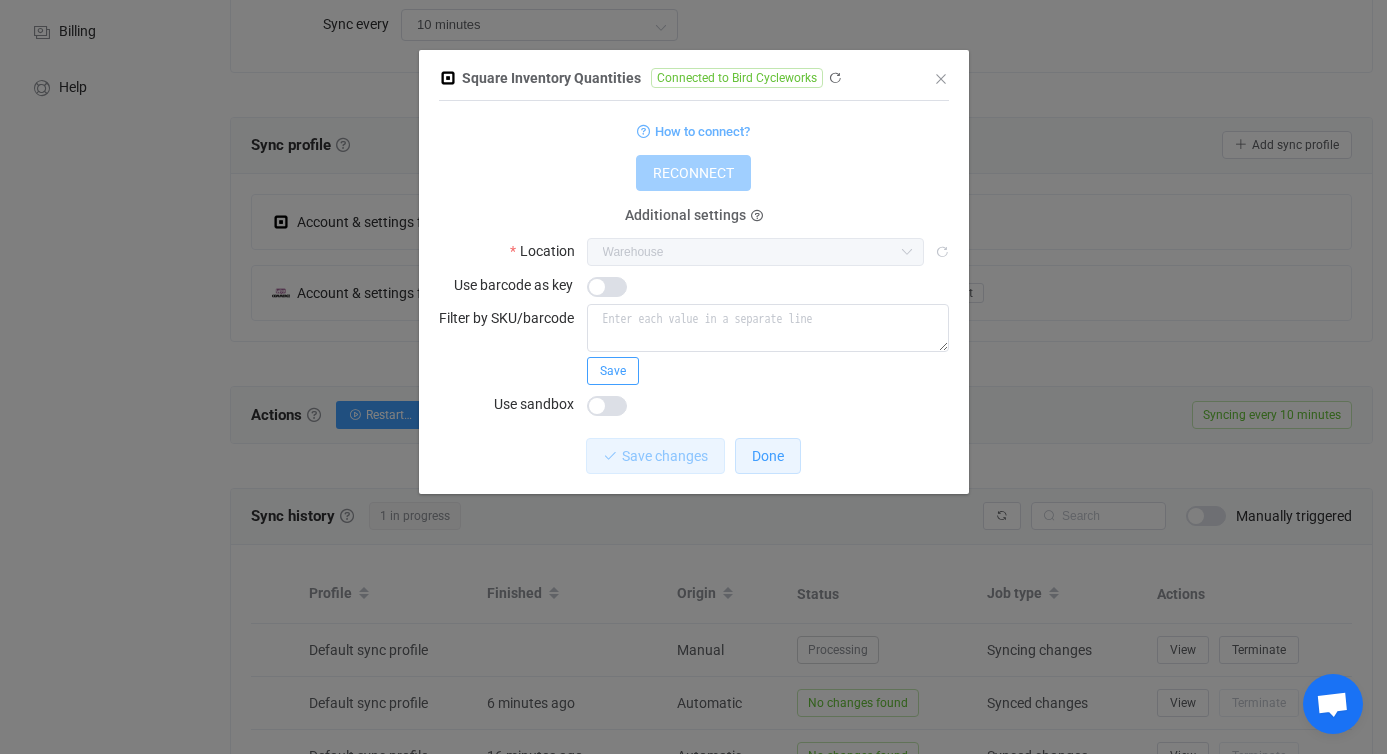click on "Done" at bounding box center (768, 456) 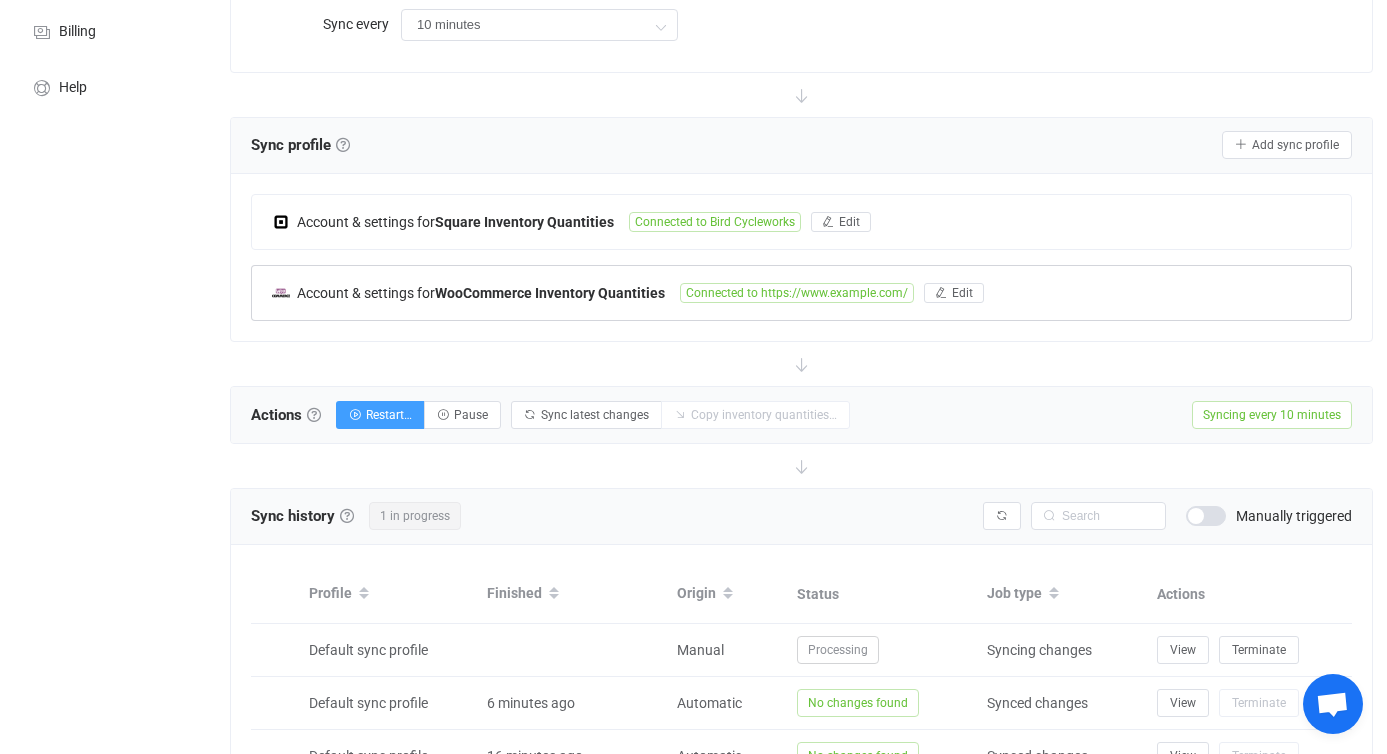 click on "Connected  to https://www.example.com/" at bounding box center (797, 293) 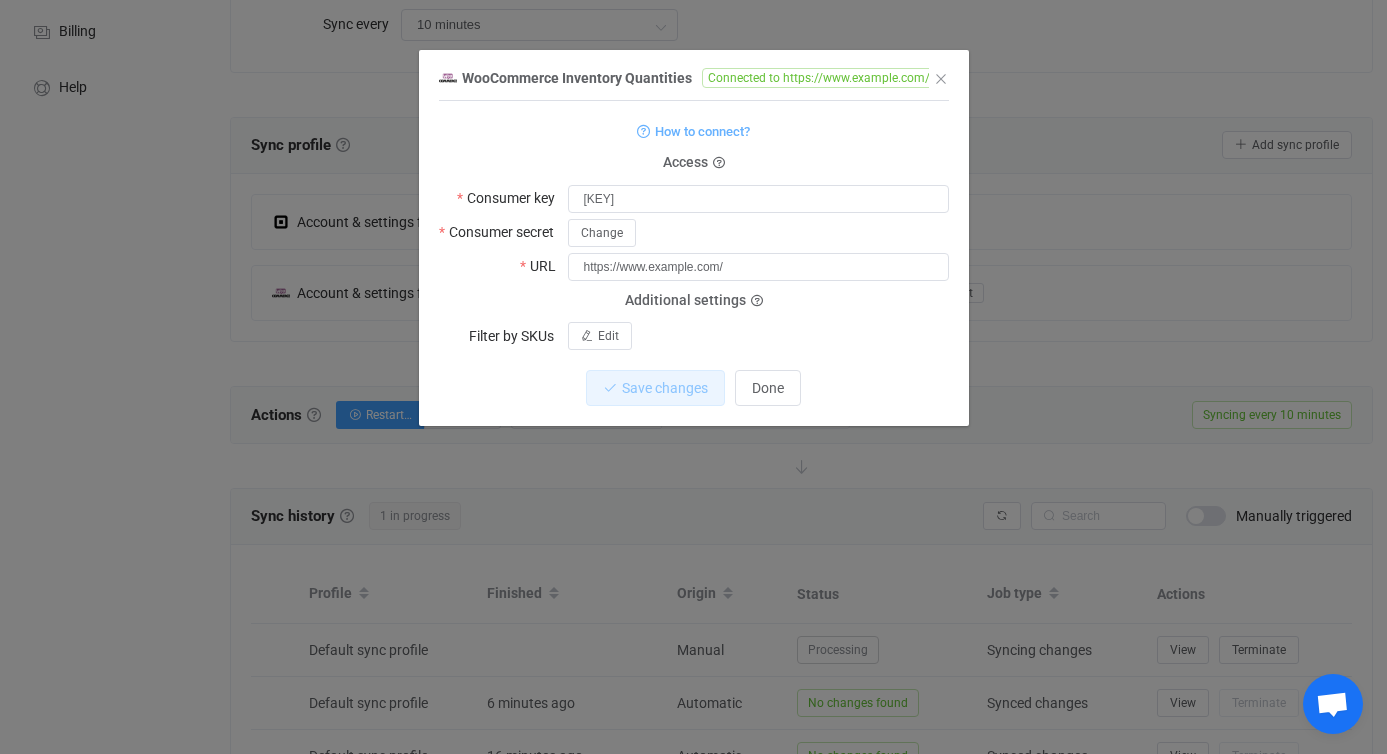 click on "Additional settings" at bounding box center [694, 301] 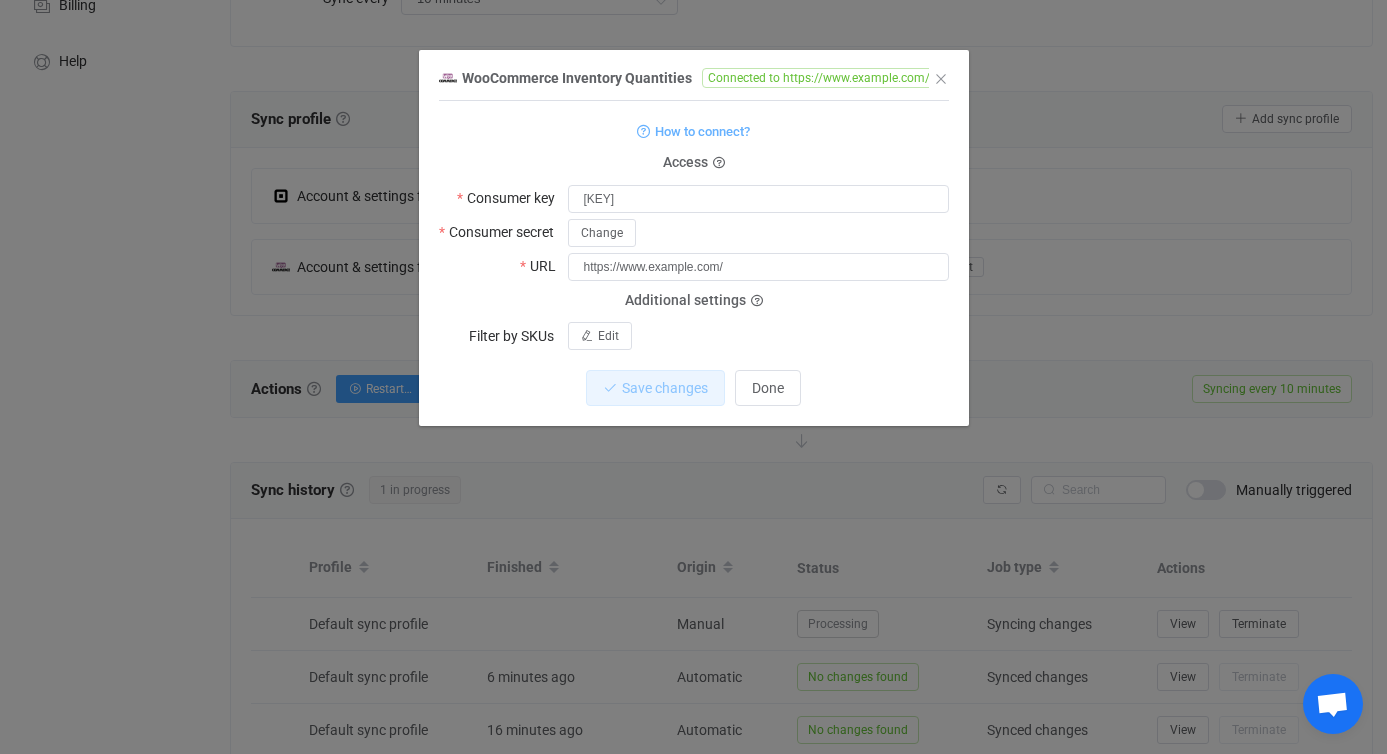 scroll, scrollTop: 215, scrollLeft: 0, axis: vertical 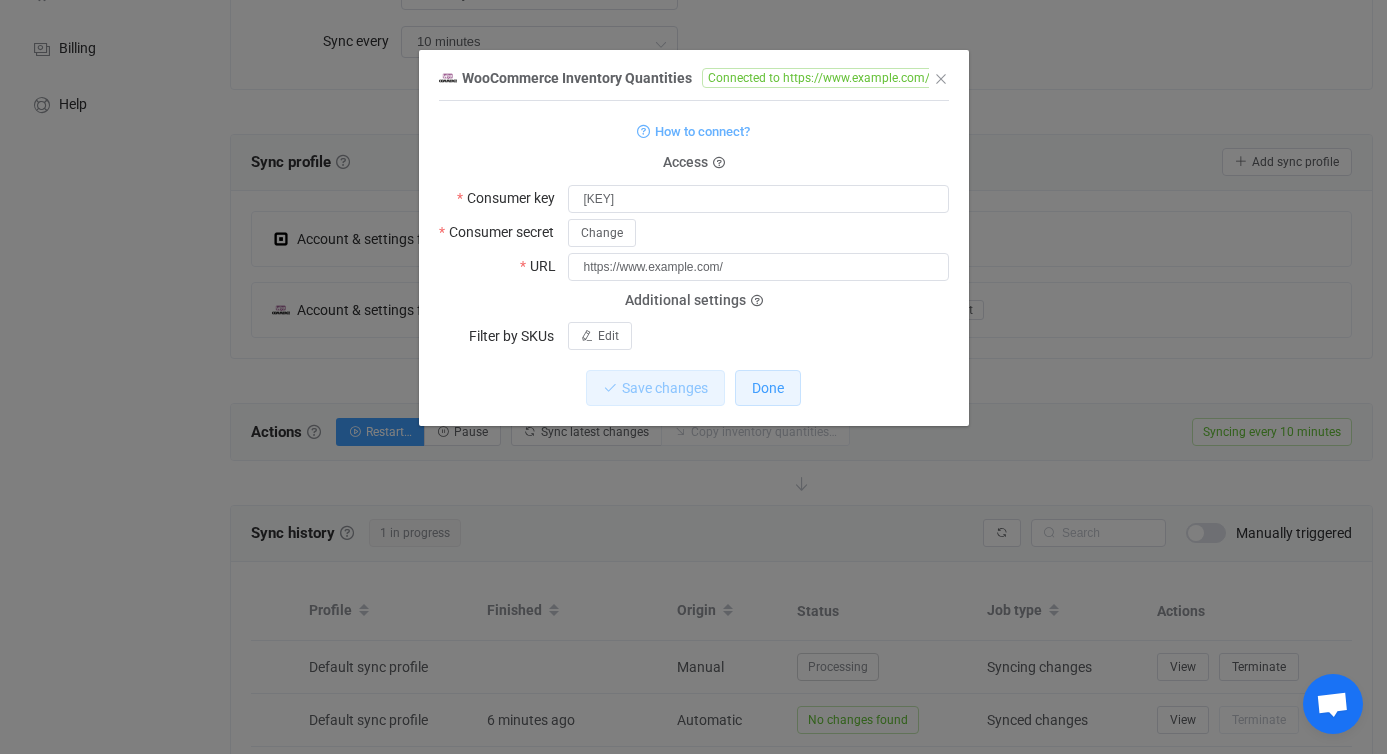click on "Done" at bounding box center [768, 388] 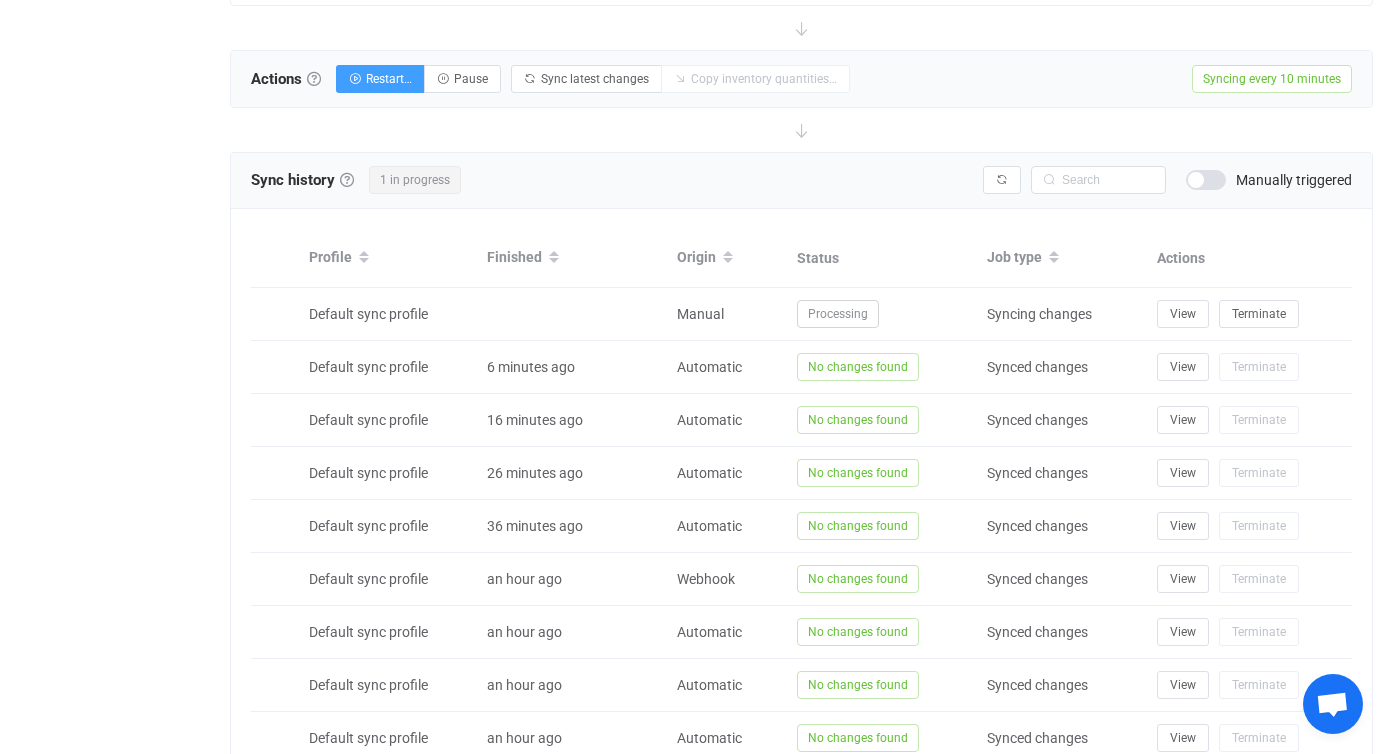 scroll, scrollTop: 574, scrollLeft: 0, axis: vertical 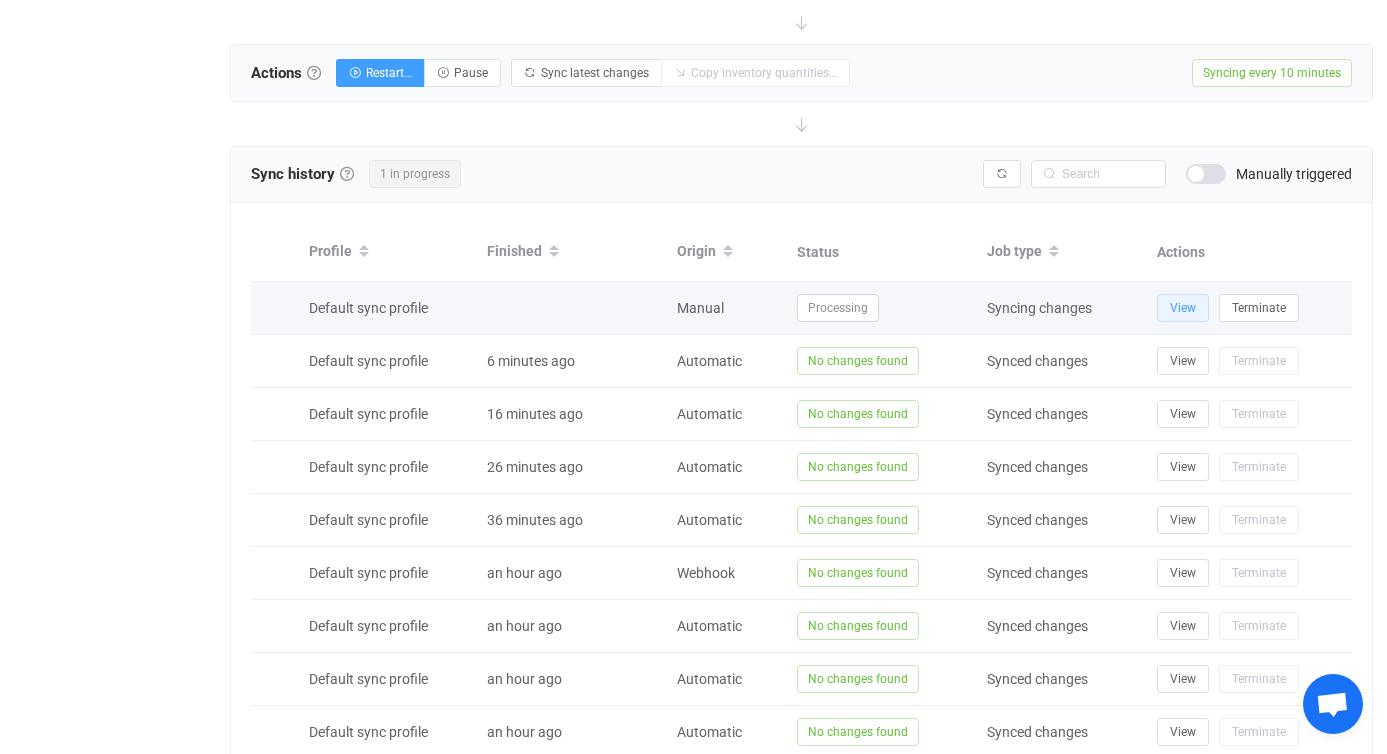 click on "View" at bounding box center [1183, 308] 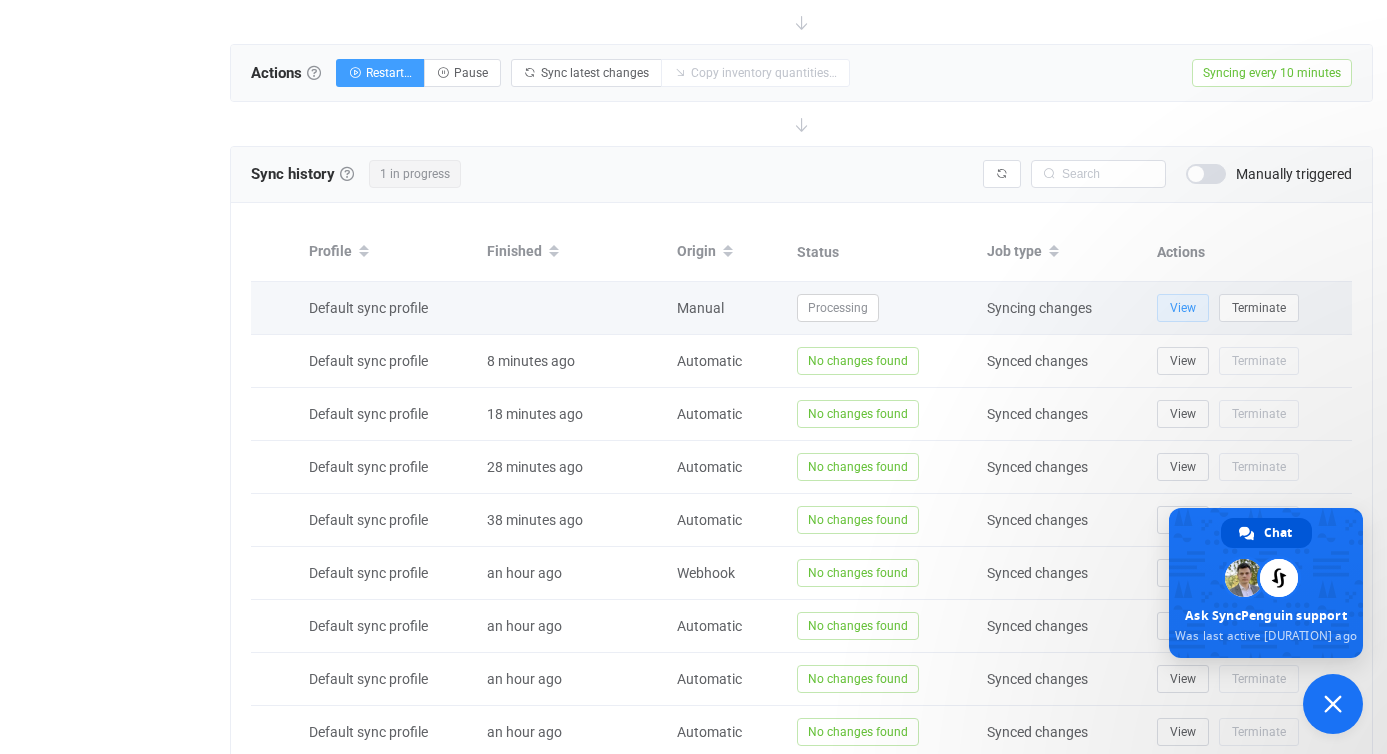 scroll, scrollTop: 0, scrollLeft: 0, axis: both 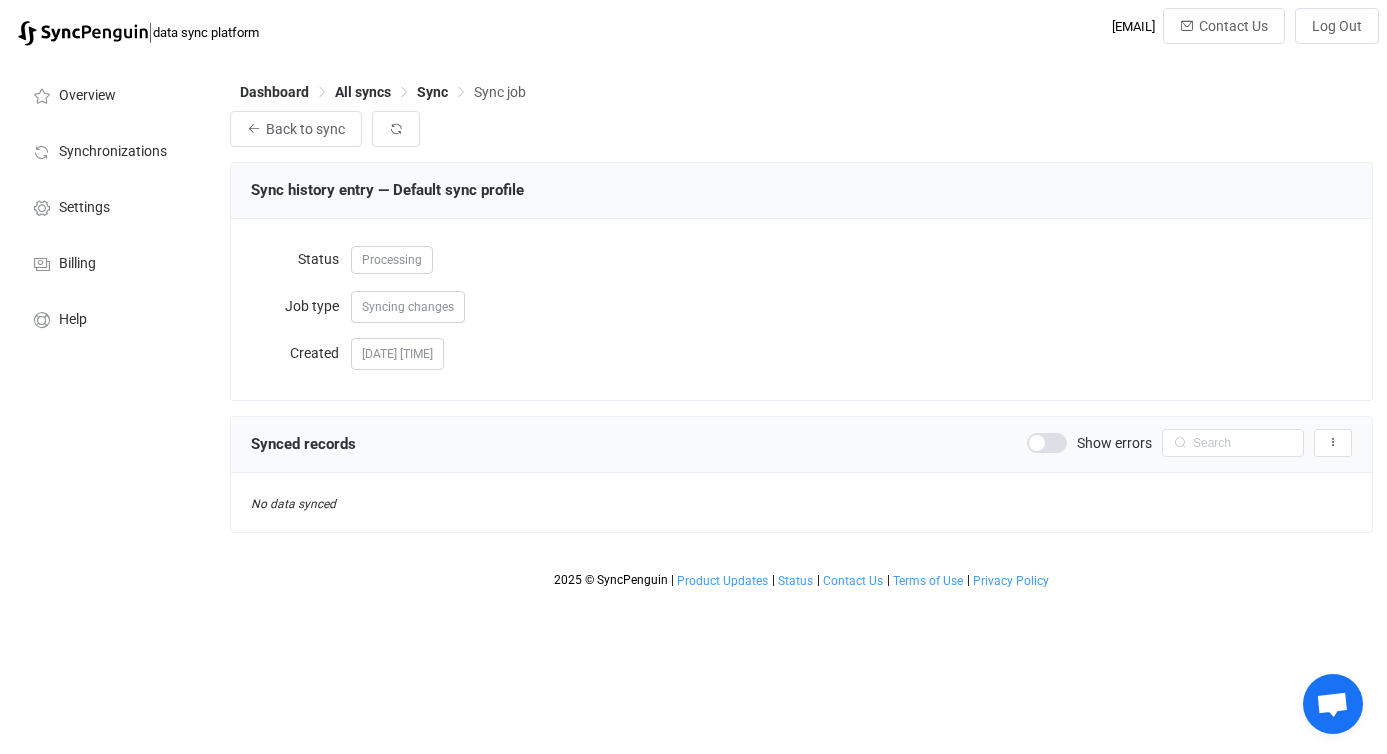 click at bounding box center (1047, 443) 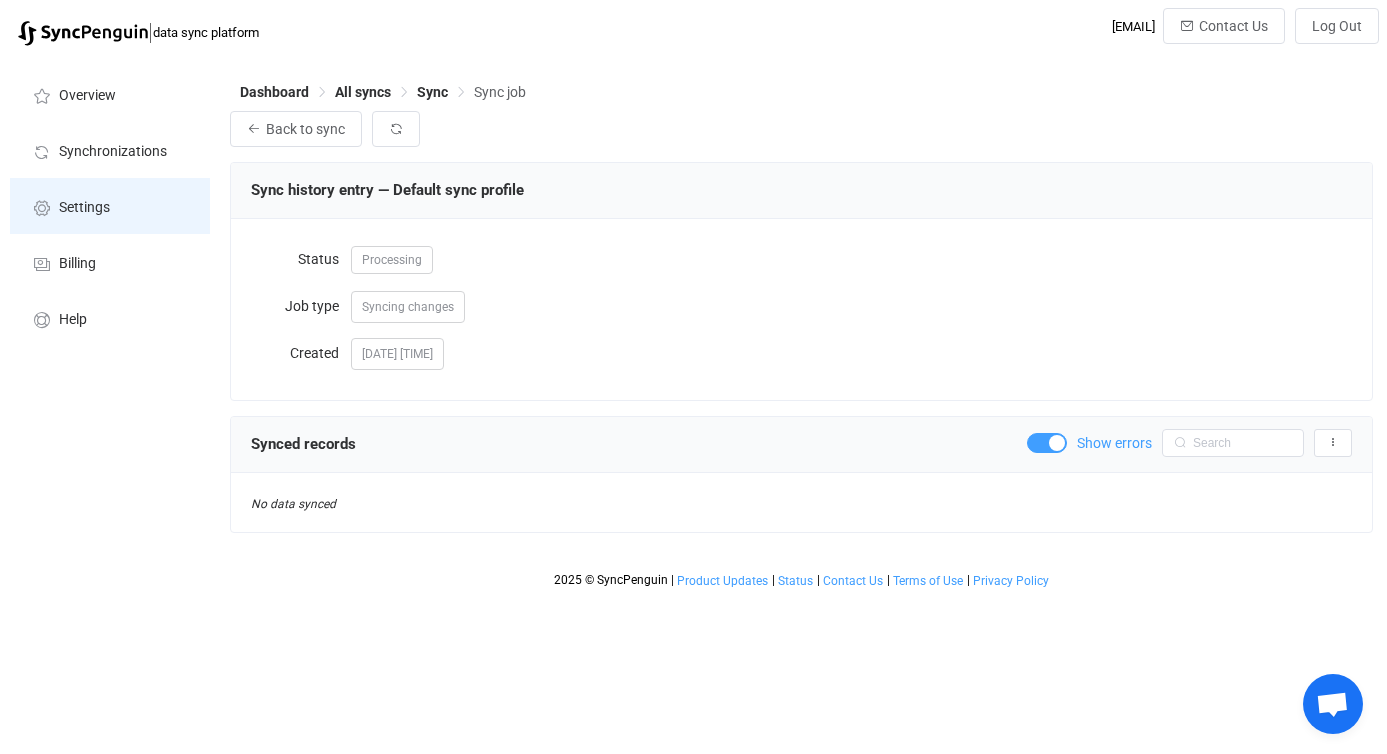 click on "Settings" at bounding box center (84, 208) 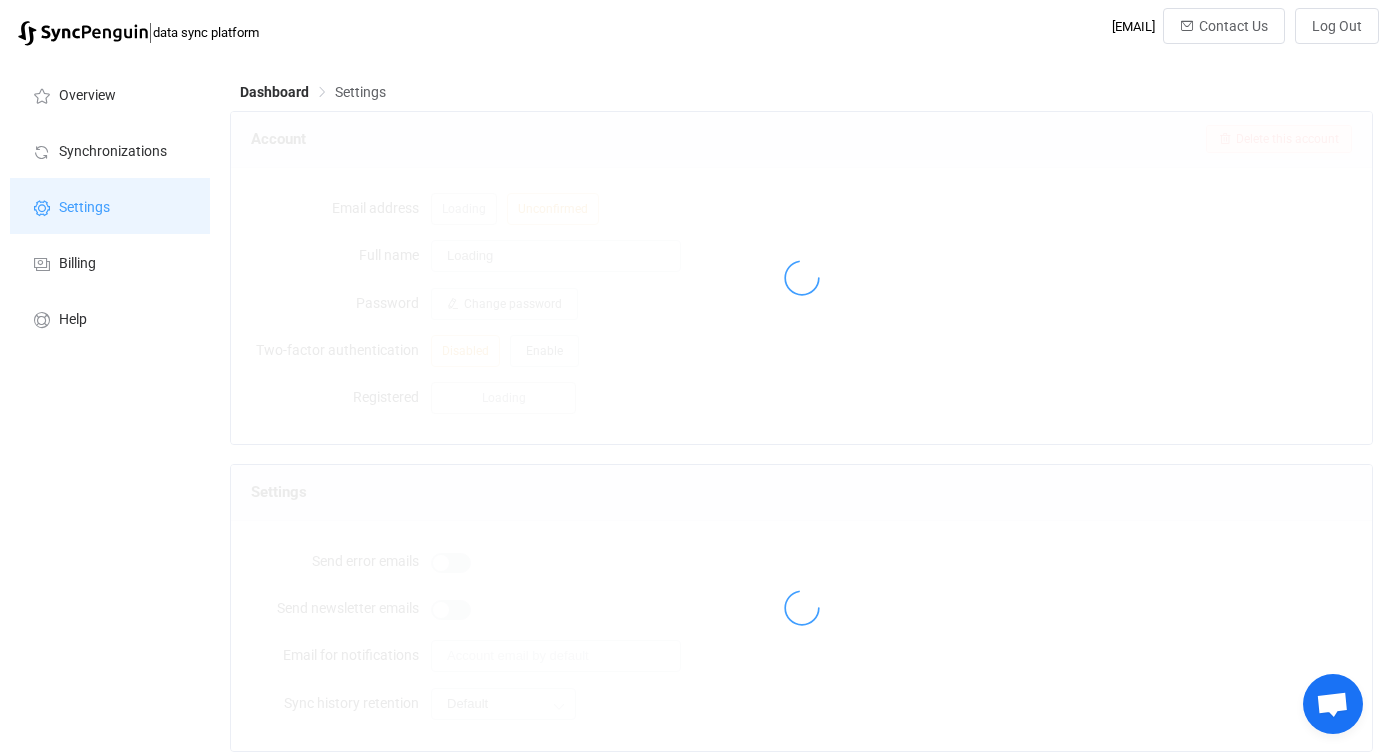 type on "[FIRST] [LAST]" 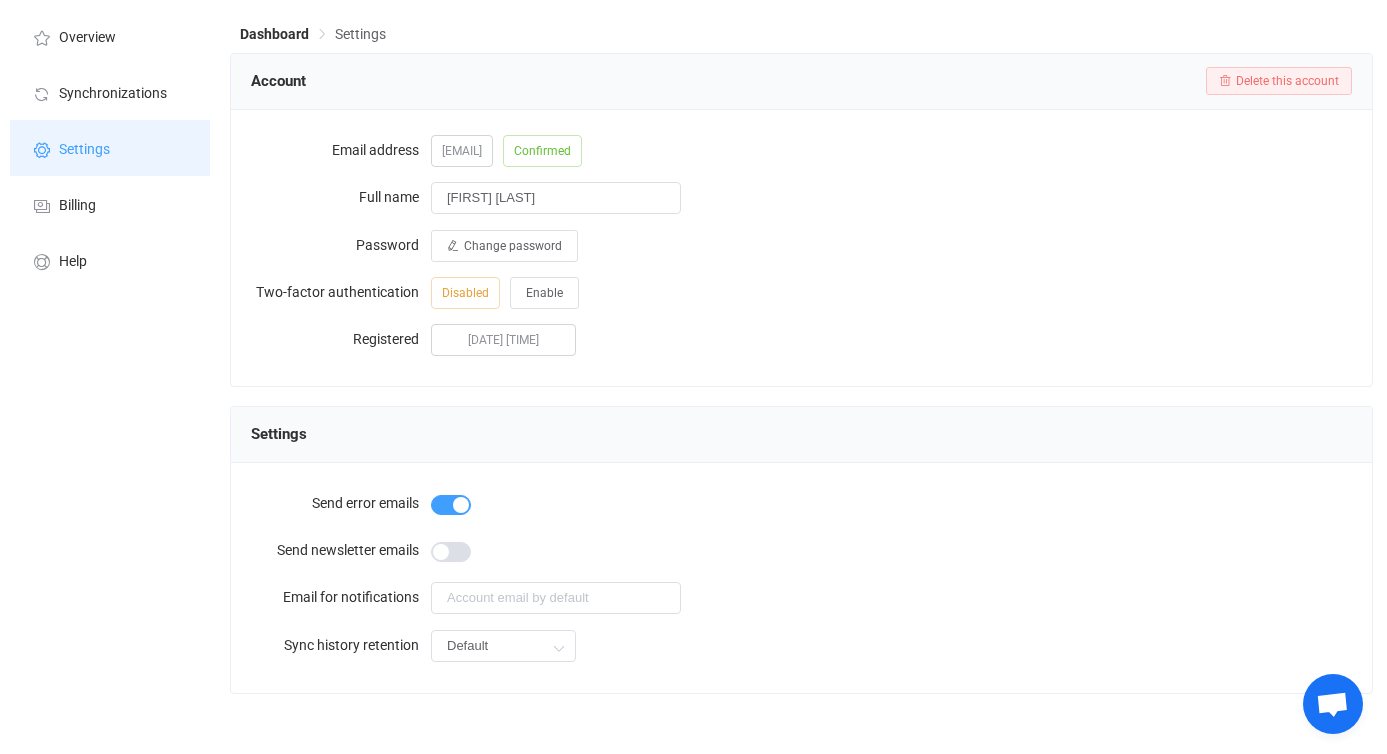 scroll, scrollTop: 0, scrollLeft: 0, axis: both 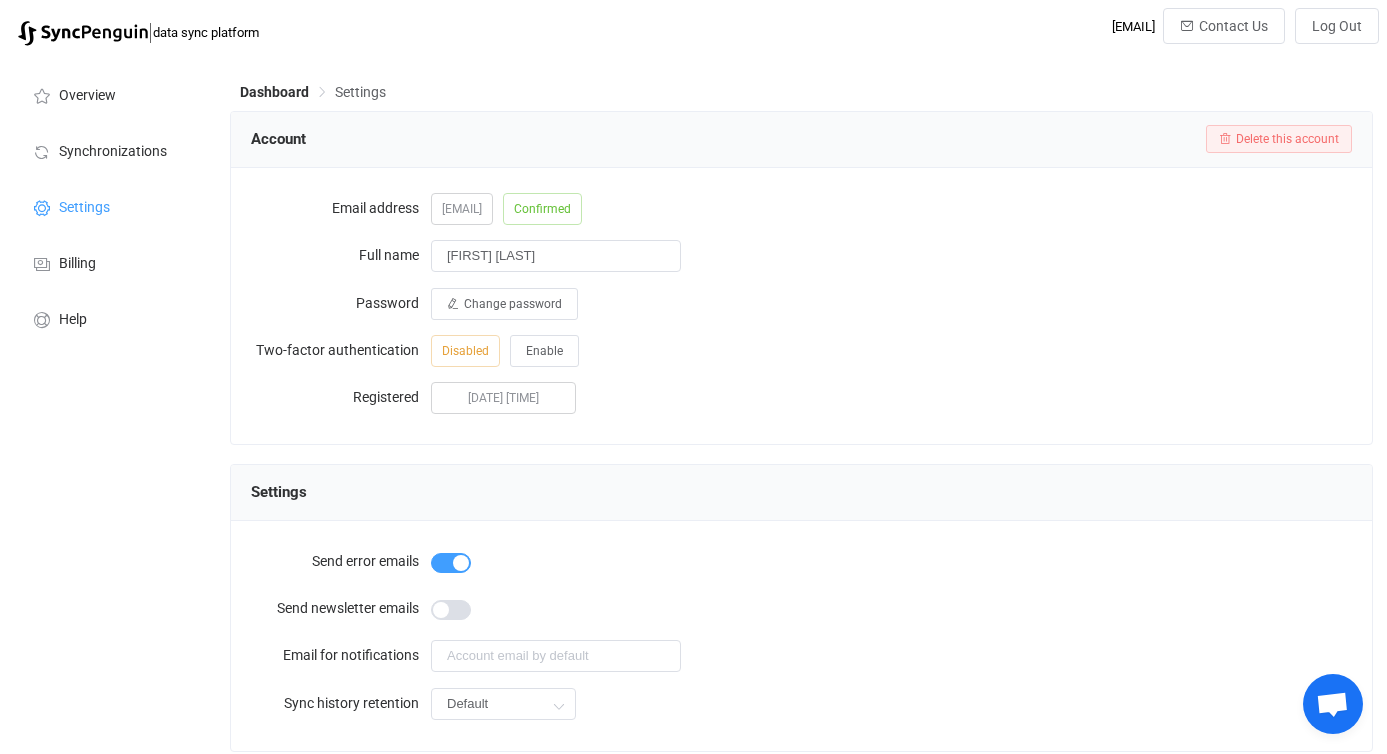click at bounding box center [1332, 706] 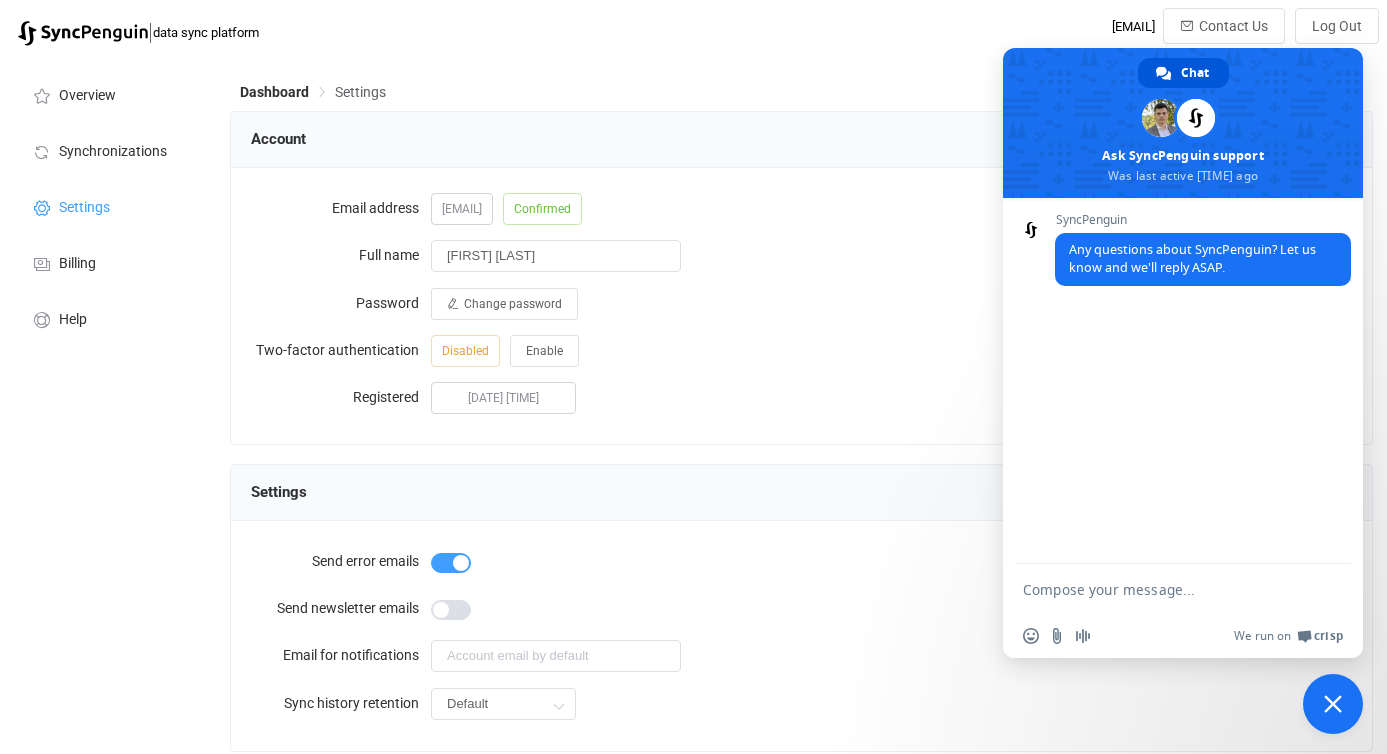 scroll, scrollTop: 0, scrollLeft: 0, axis: both 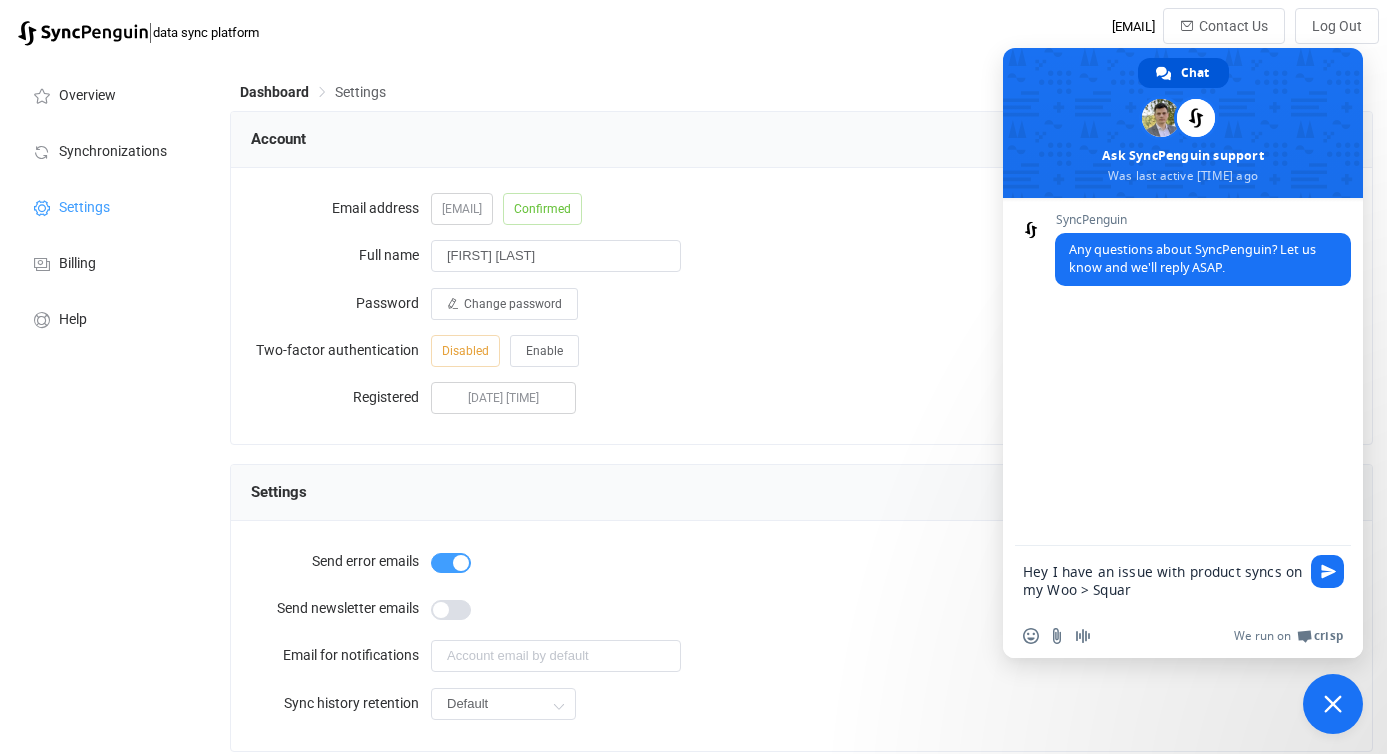 type on "Hey I have an issue with product syncs on my Woo > Square" 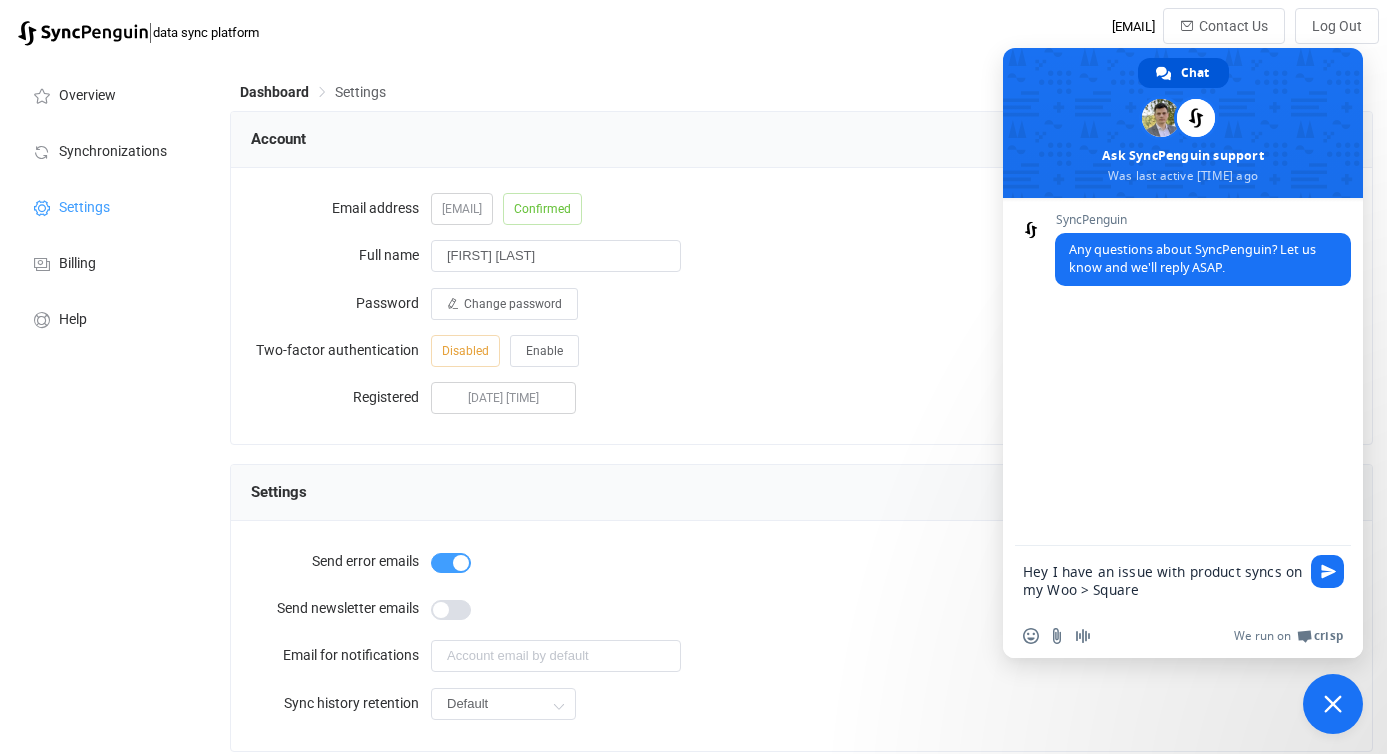 type 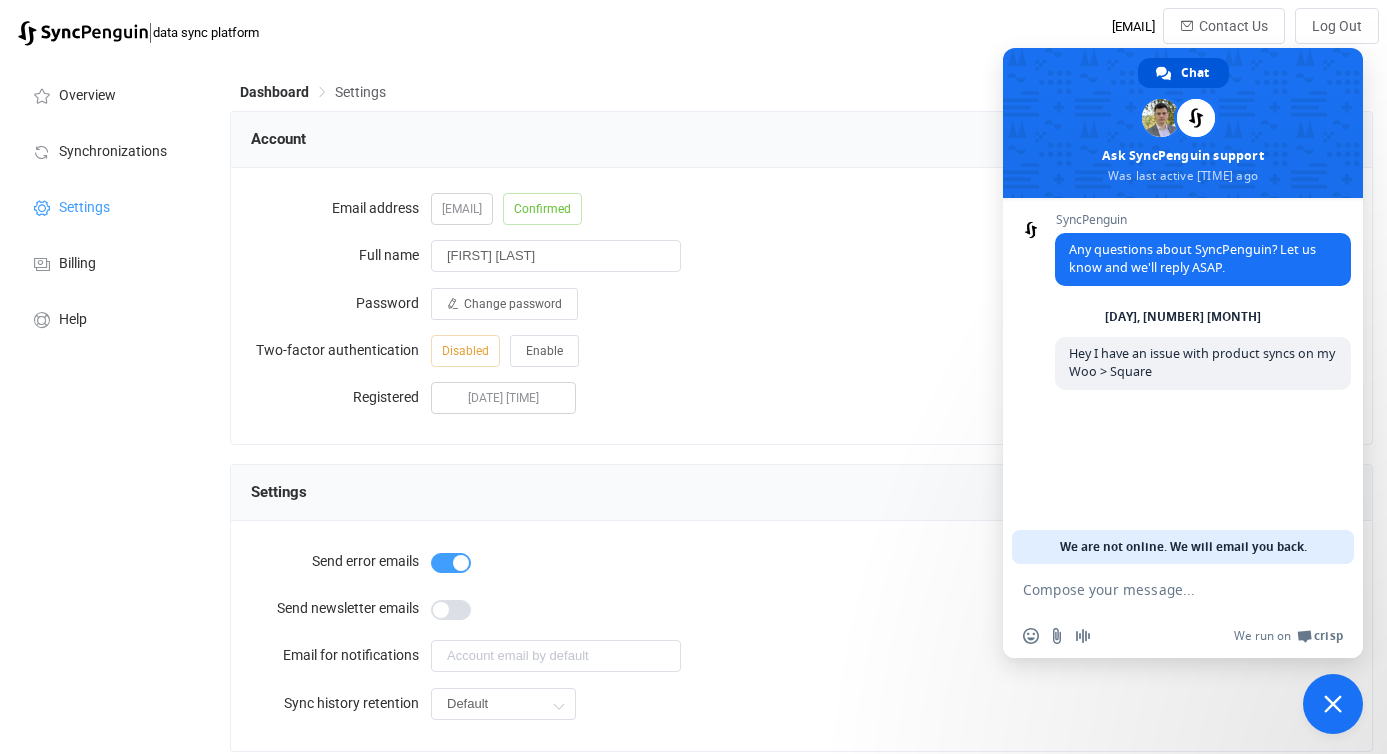 click on "Change password" at bounding box center [891, 303] 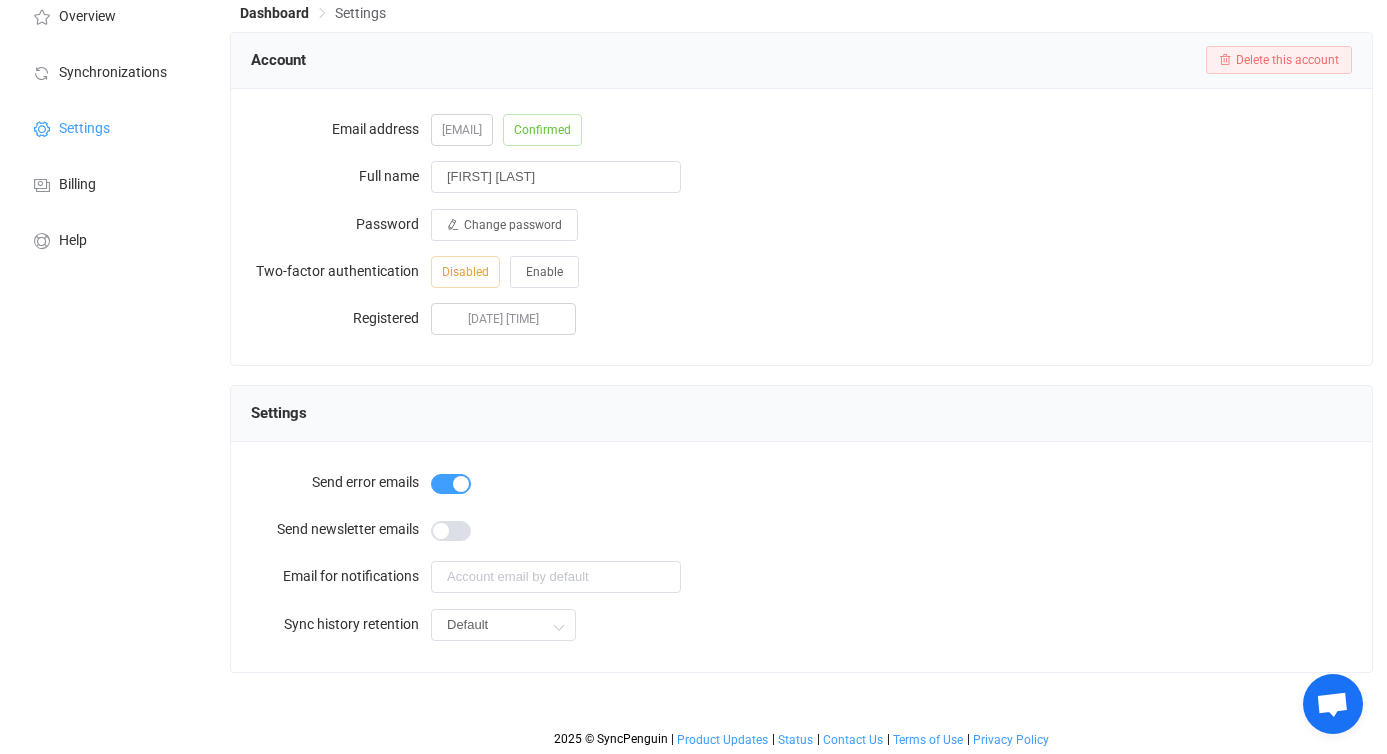scroll, scrollTop: 0, scrollLeft: 0, axis: both 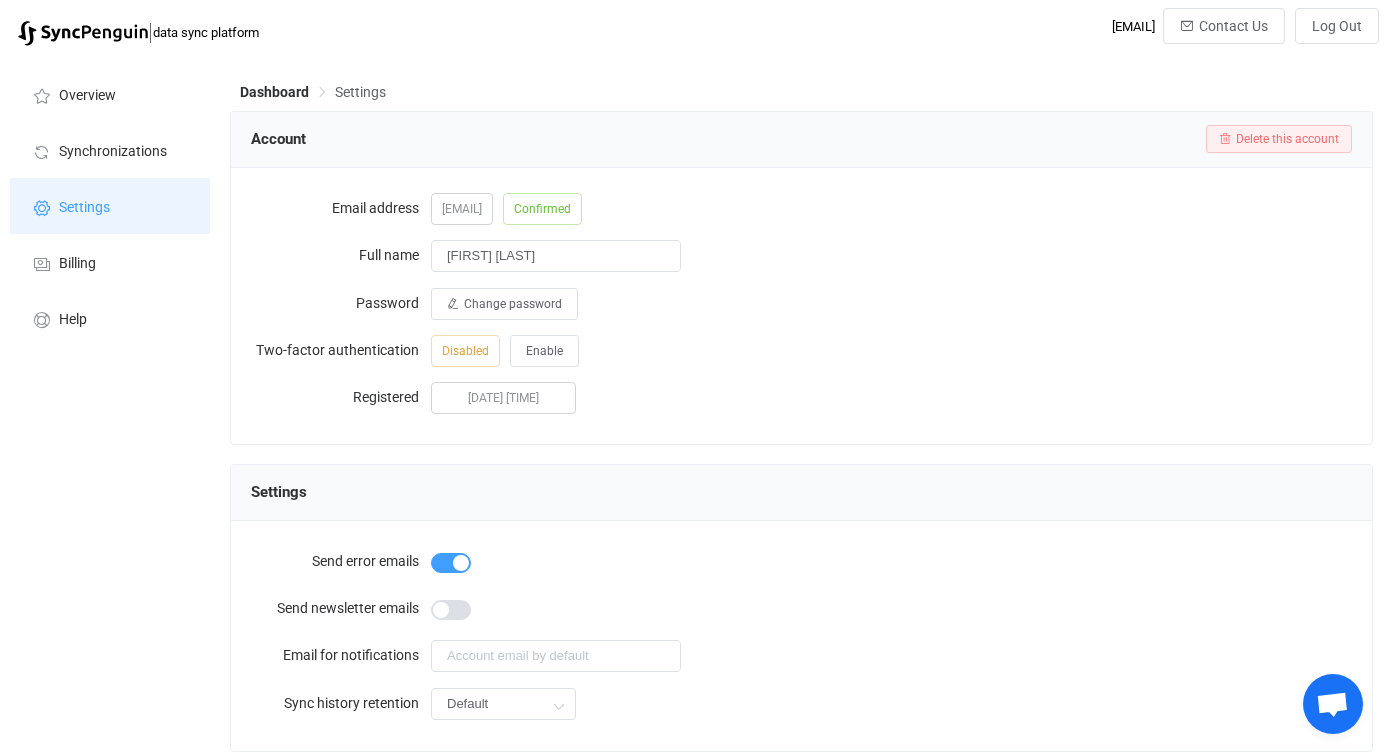 click on "Settings" at bounding box center (84, 208) 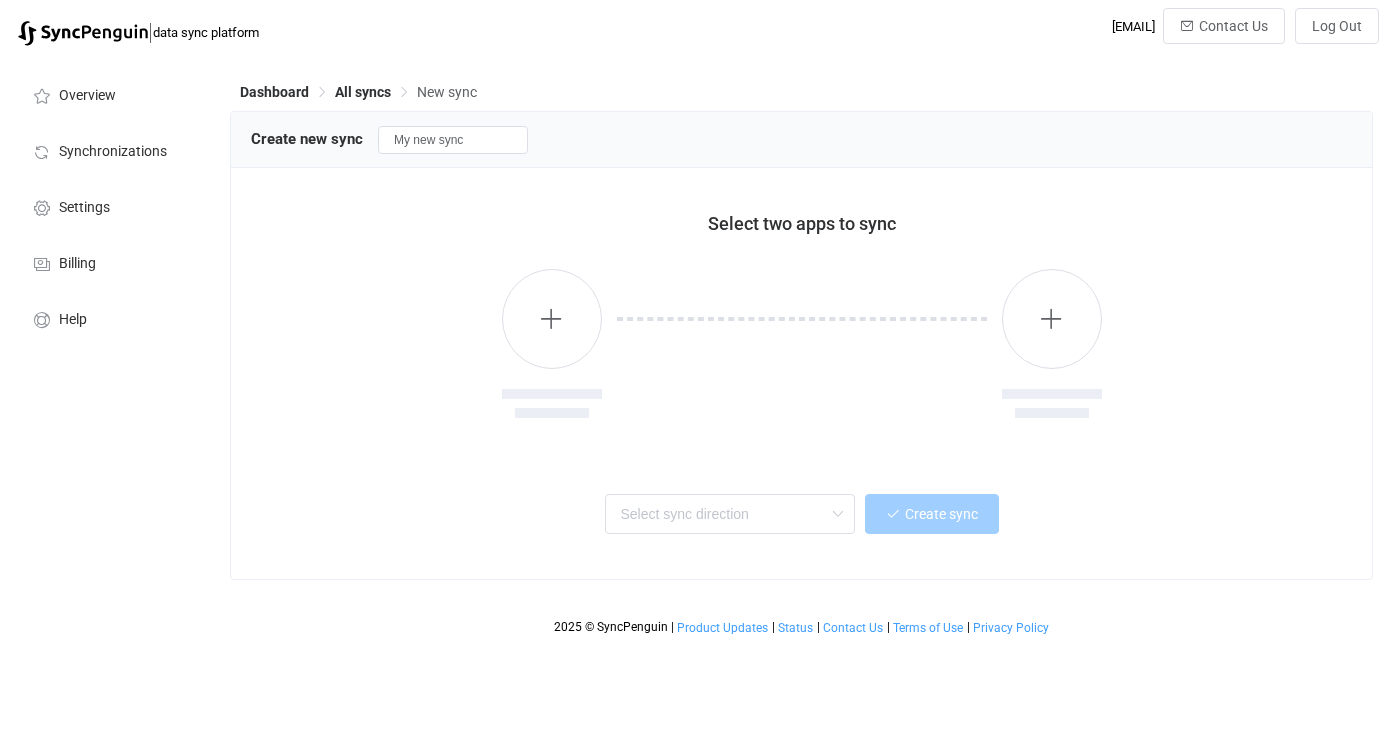 scroll, scrollTop: 0, scrollLeft: 0, axis: both 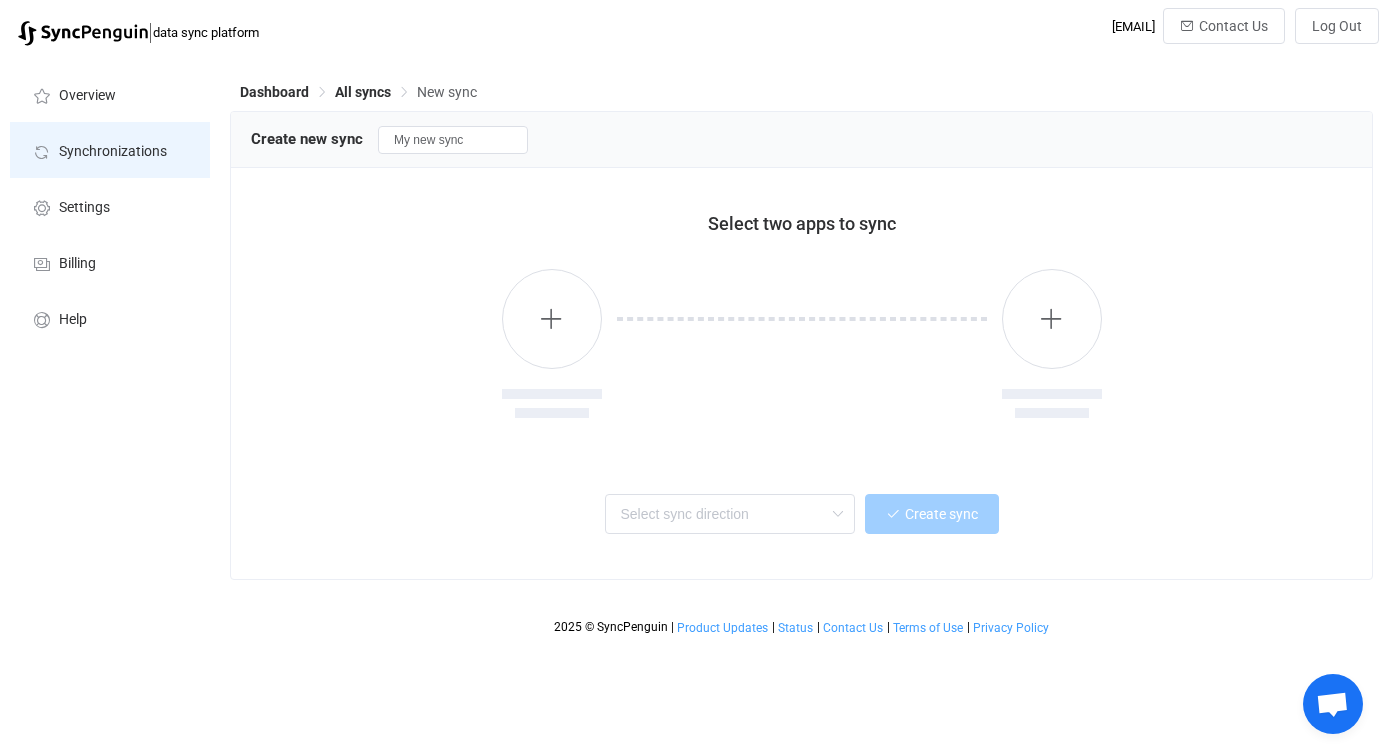click on "Synchronizations" at bounding box center [113, 152] 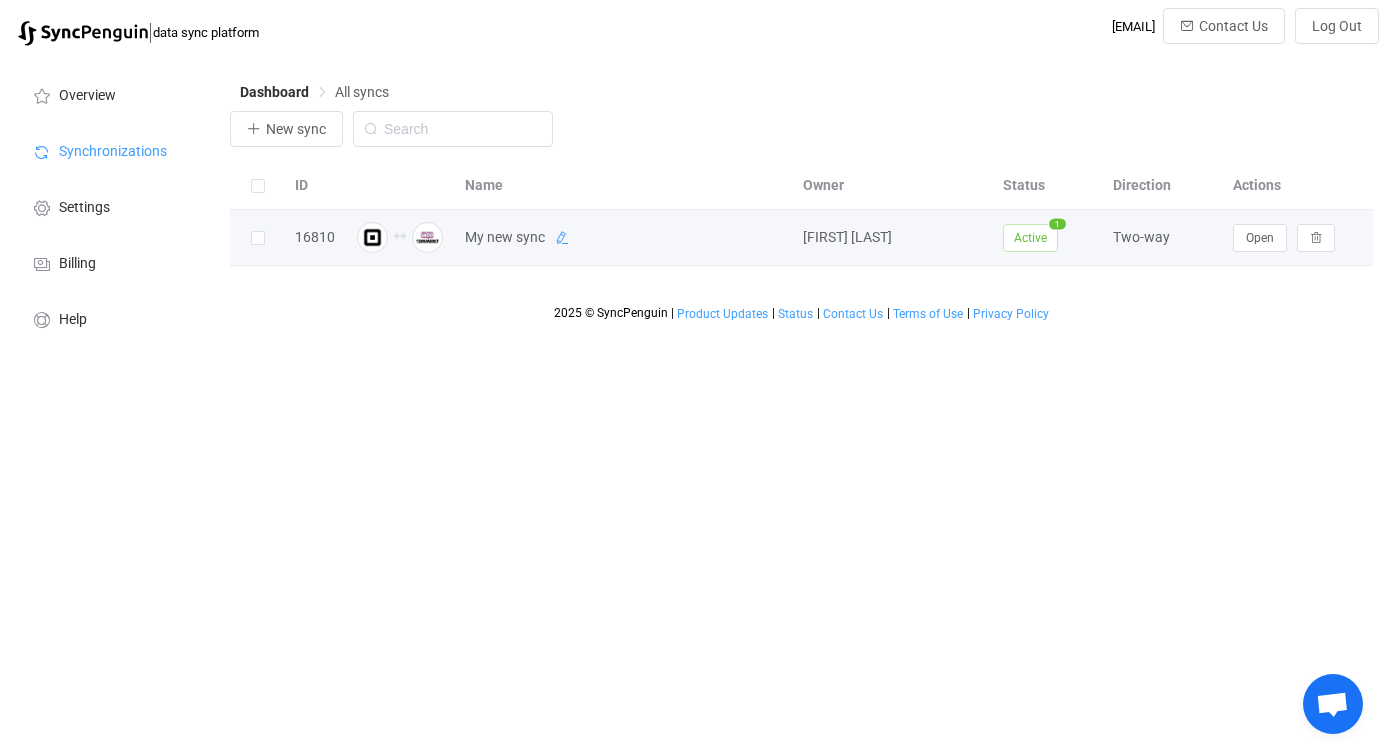click at bounding box center [562, 238] 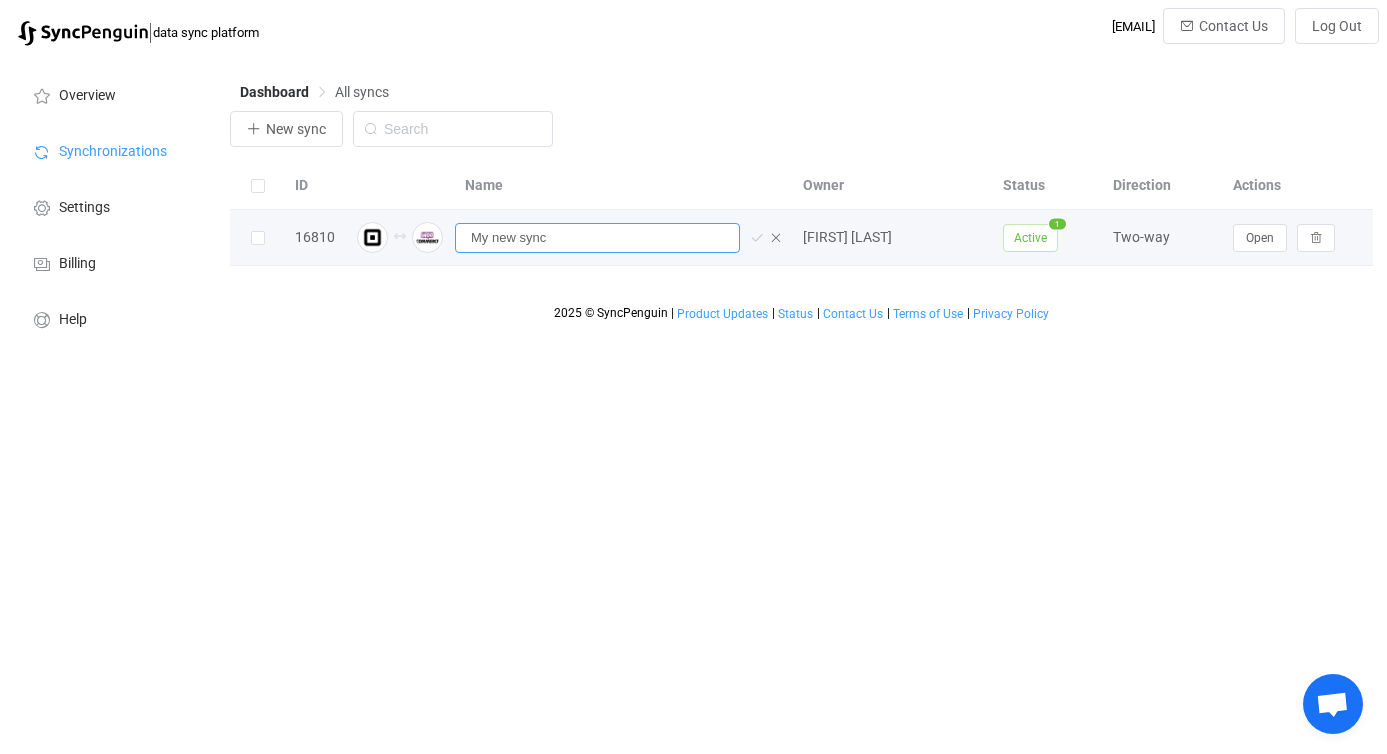 click on "My new sync" at bounding box center (597, 238) 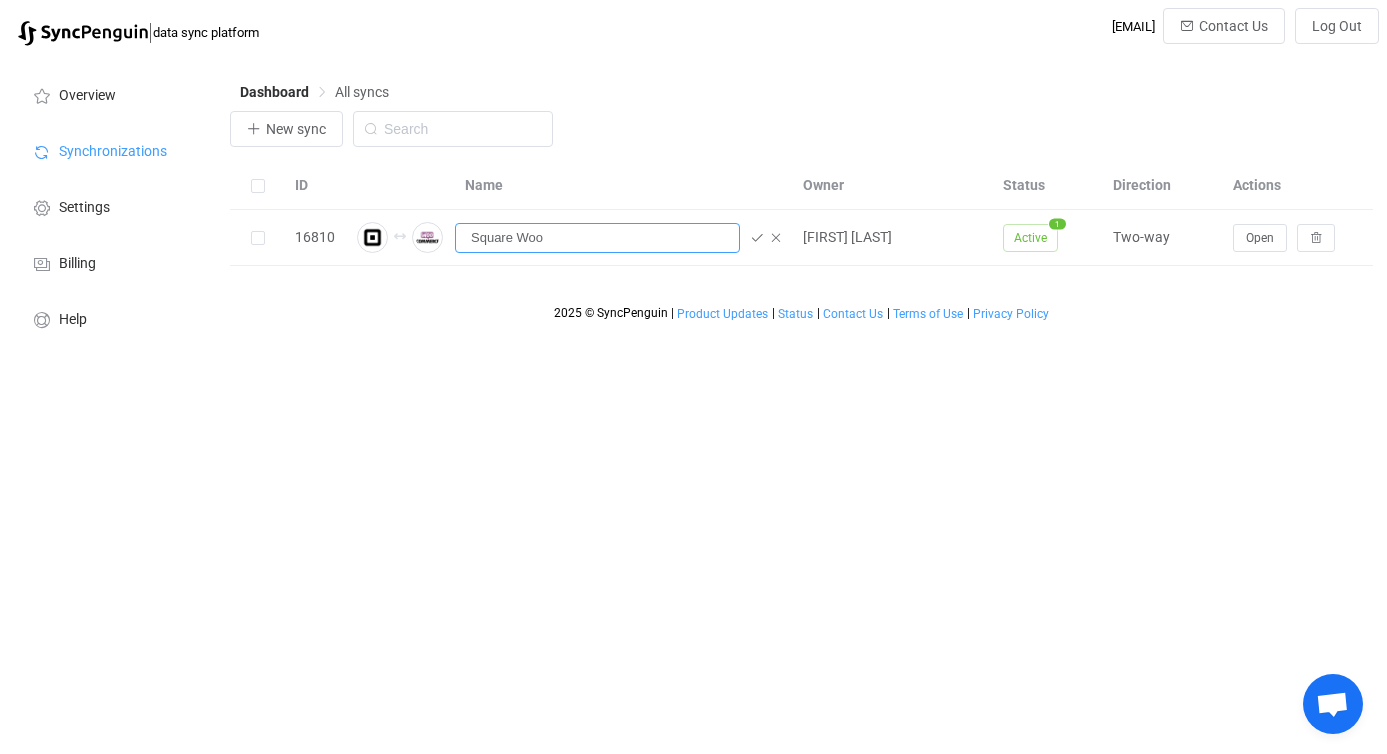 type on "Square Woo" 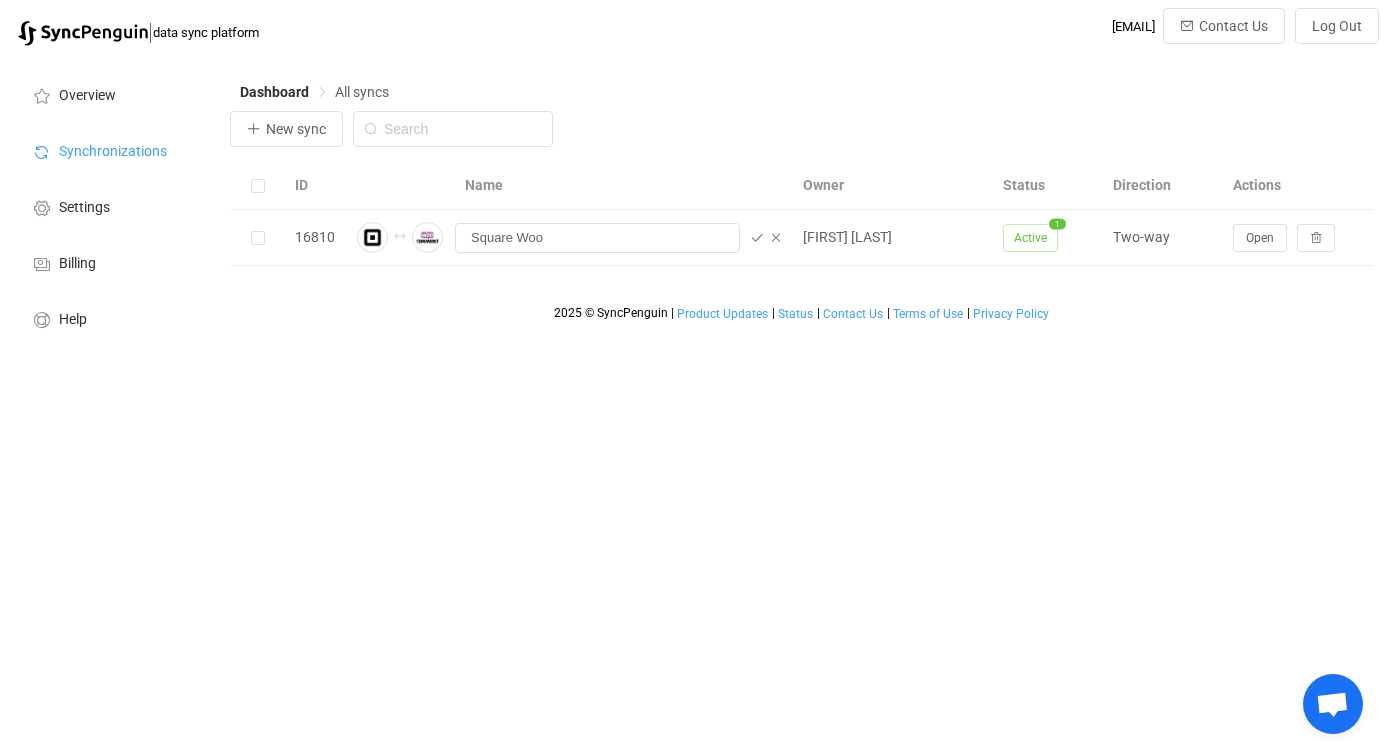 click on "|   data sync platform ben@bird.bike Contact Us Log Out Overview Synchronizations Settings Billing Help Dashboard All syncs New sync ID Name Owner Status Direction Actions 16810 Square Woo Ben Pinnick Active
1
Two-way Open 2025 © SyncPenguin | Product Updates | Status | Contact Us | Terms of Use | Privacy Policy Chat Vitalii Ask SyncPenguin support Was last active 13 hours ago Network offline. Reconnecting... No messages can be received or sent for now. SyncPenguin Any questions about SyncPenguin? Let us know and we'll reply ASAP. Wednesday, 6 August Hey I have an issue with product syncs on my Woo > Square A minute ago Send a file We are not online. We will email you back. Insert an emoji Send a file Audio message We run on Crisp" at bounding box center [693, 178] 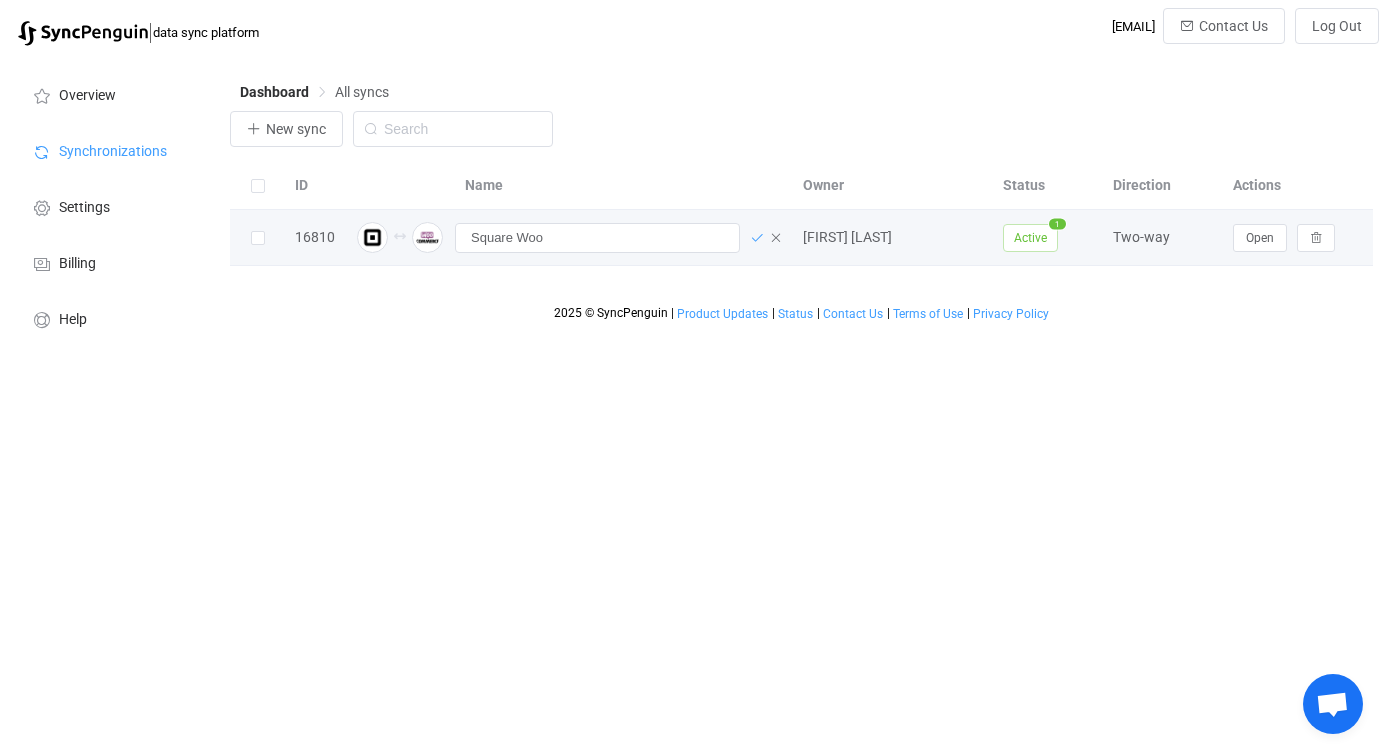 click at bounding box center [757, 238] 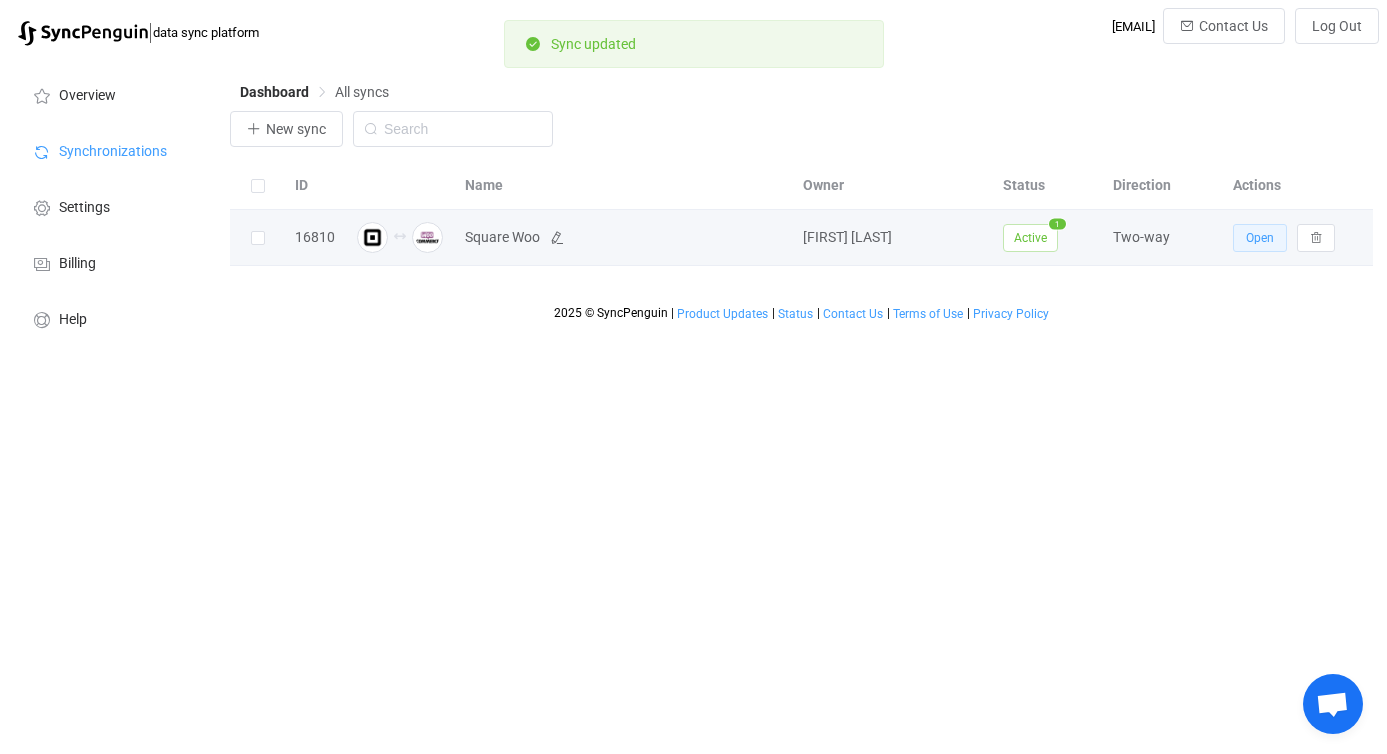 click on "Open" at bounding box center [1260, 238] 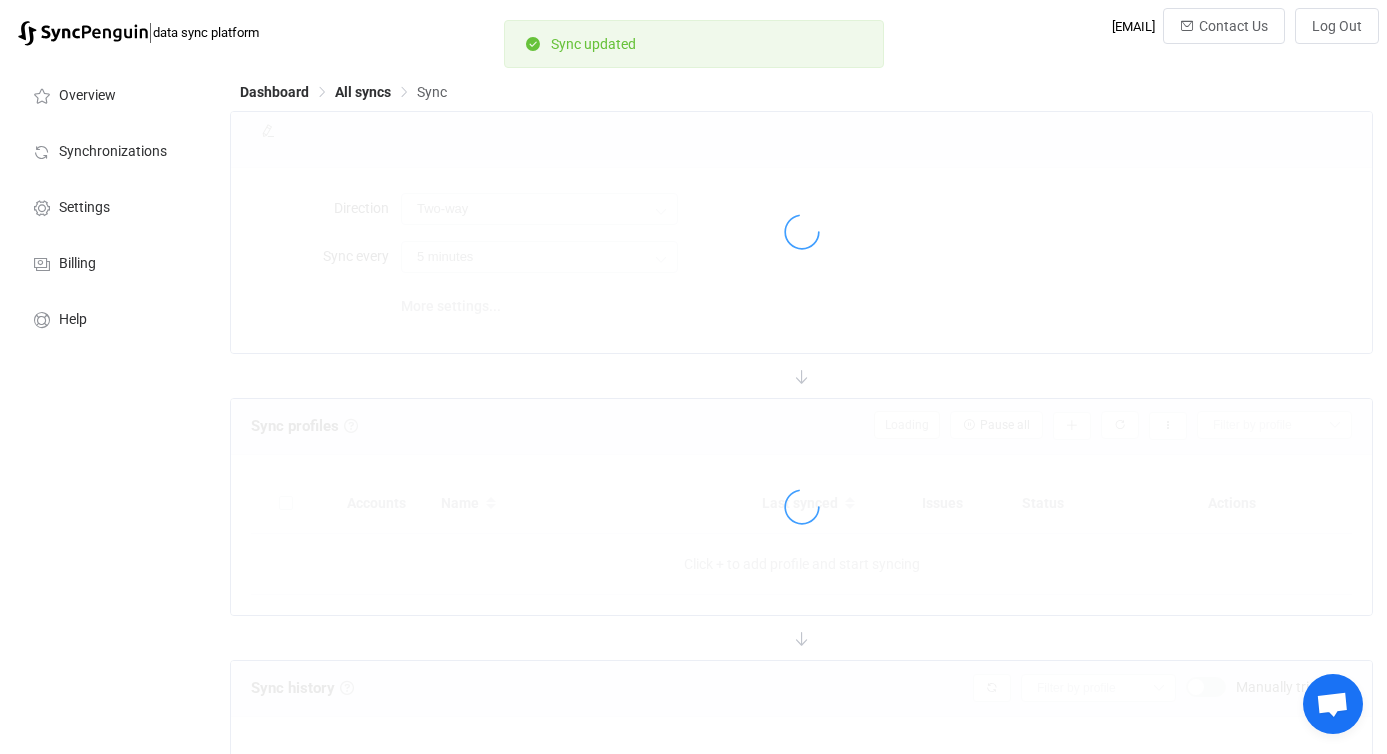 type on "10 minutes" 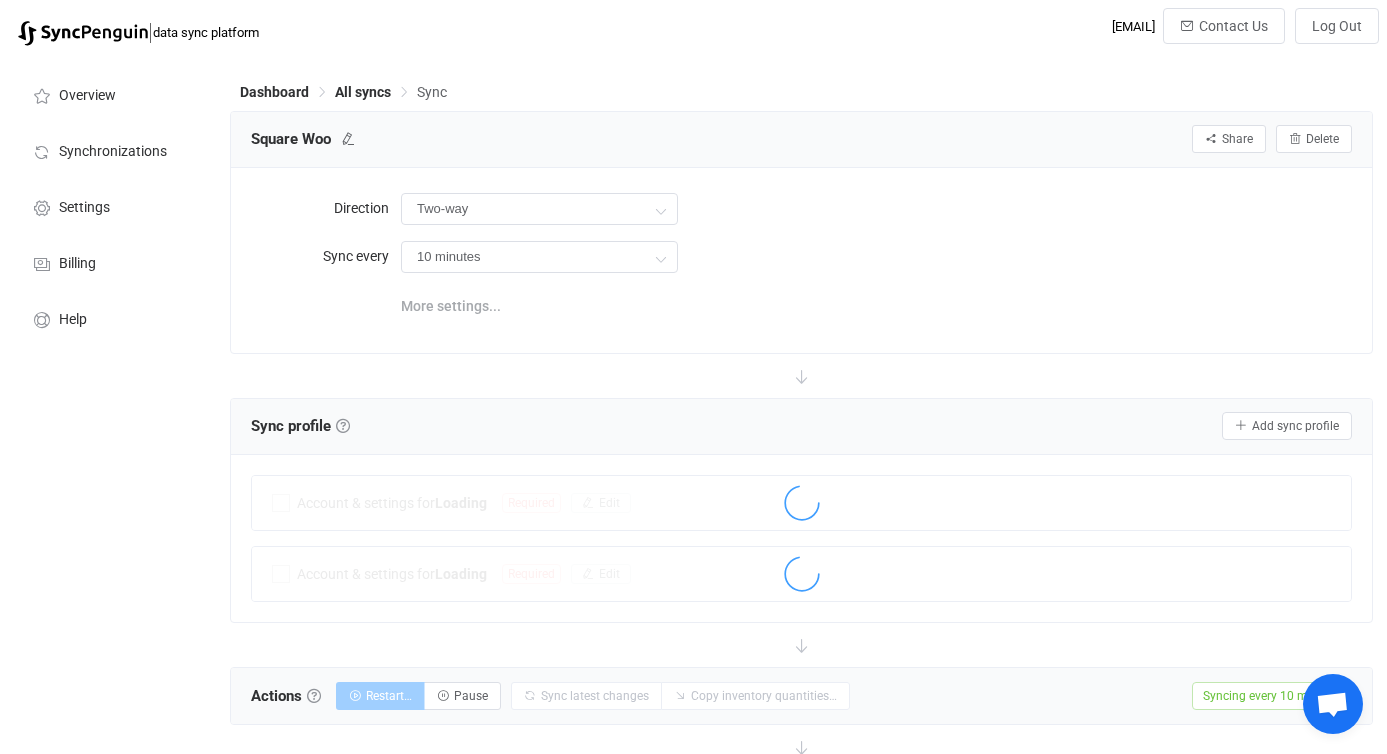 click on "More settings..." at bounding box center [451, 306] 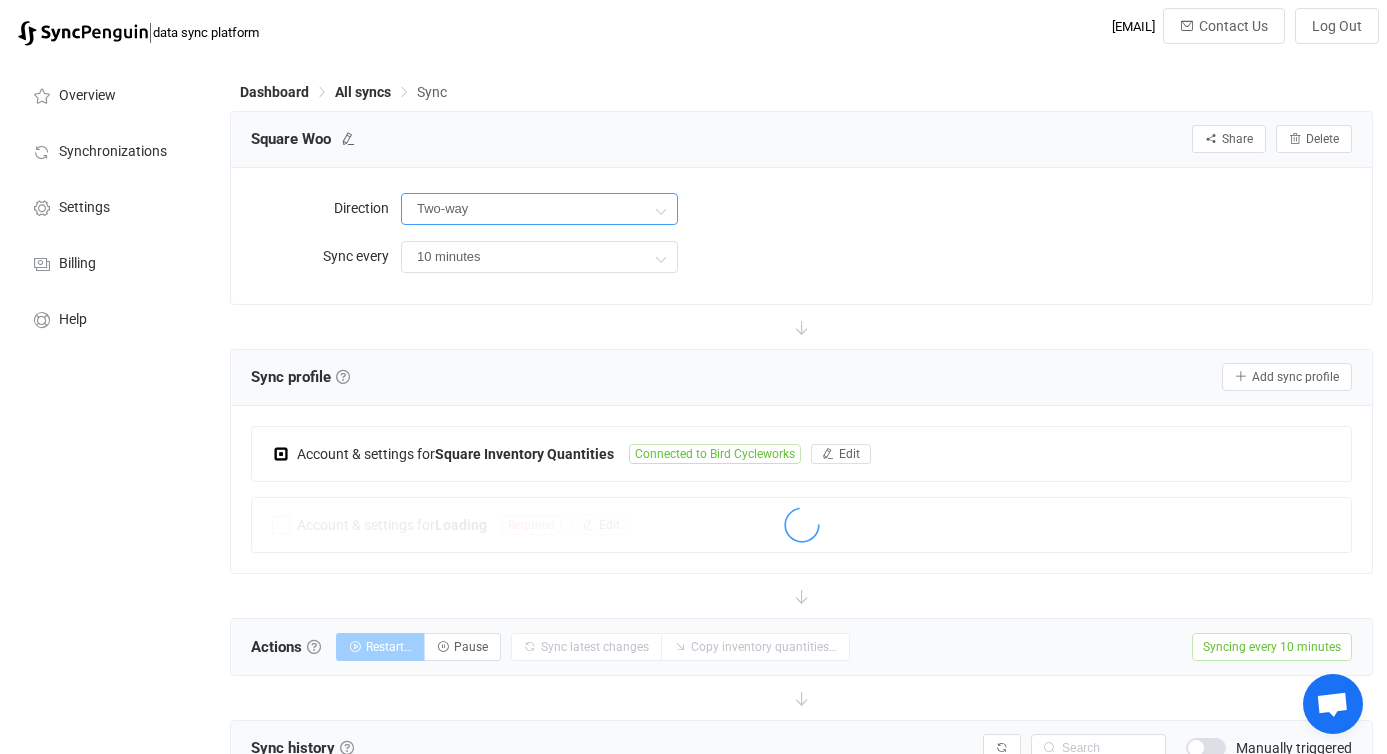 click on "Two-way" at bounding box center [539, 209] 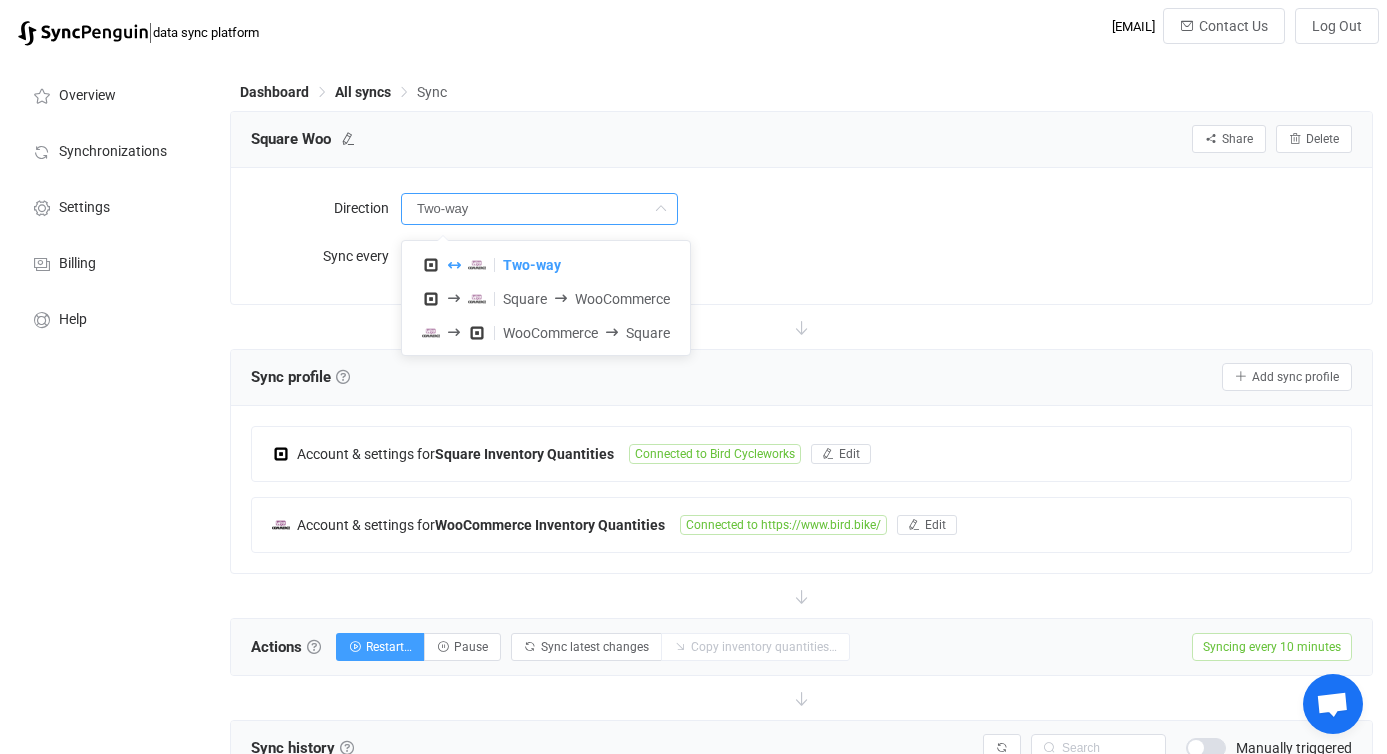 click on "Square Woo Share Sync sharing Delete" at bounding box center (801, 140) 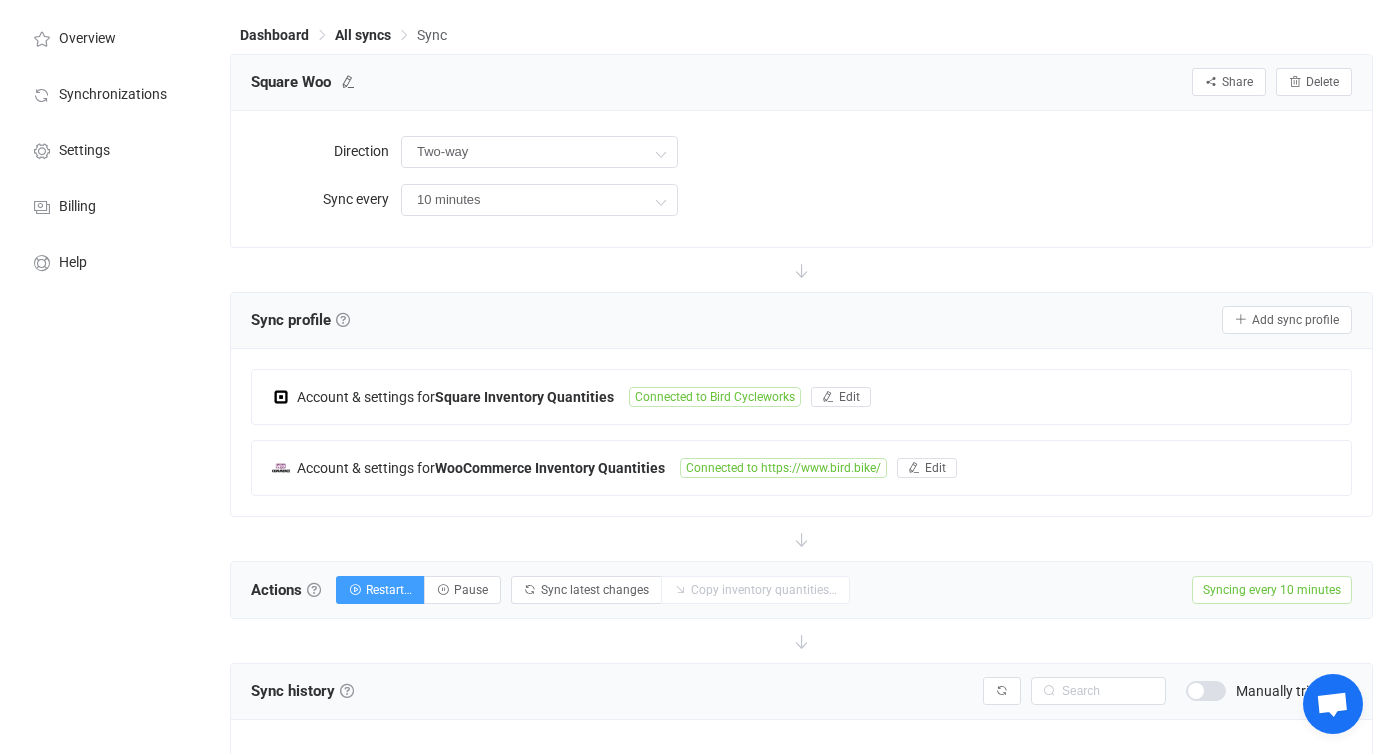 scroll, scrollTop: 94, scrollLeft: 0, axis: vertical 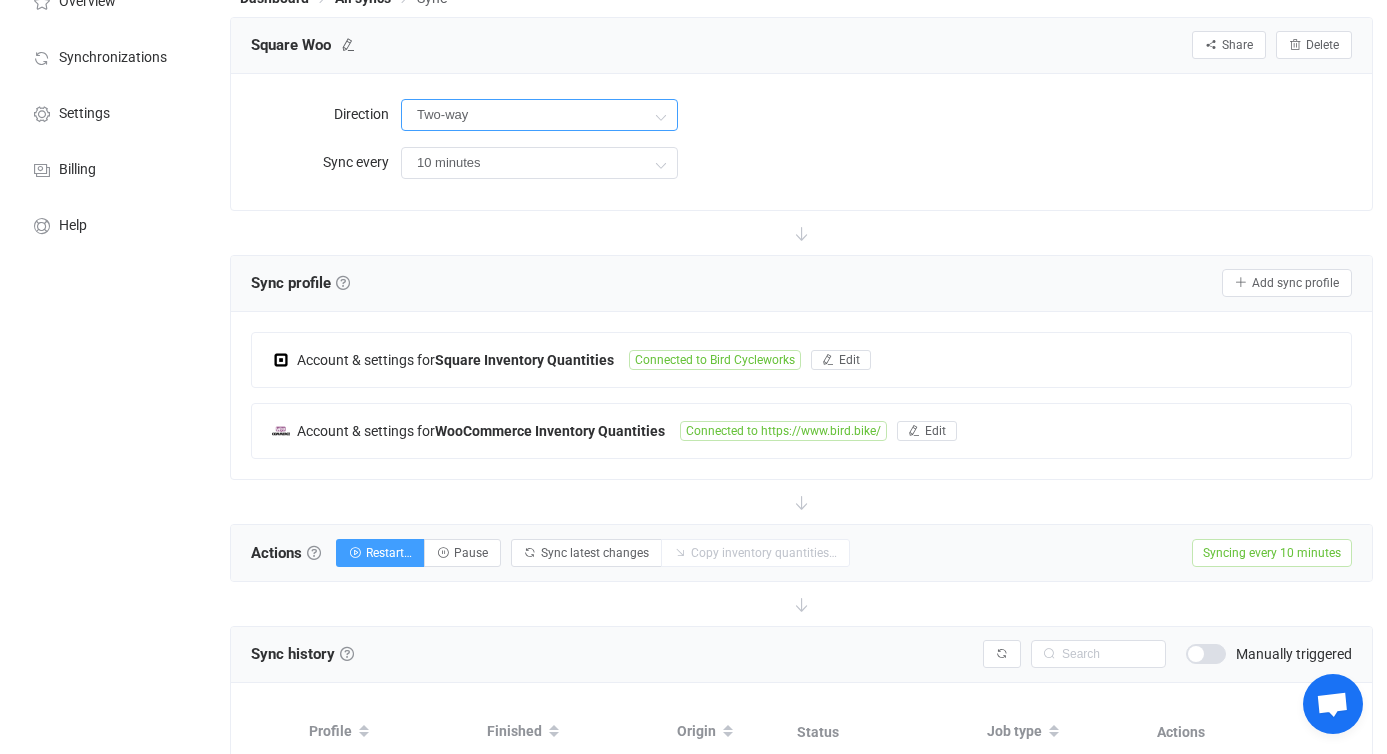 click on "Two-way" at bounding box center (539, 115) 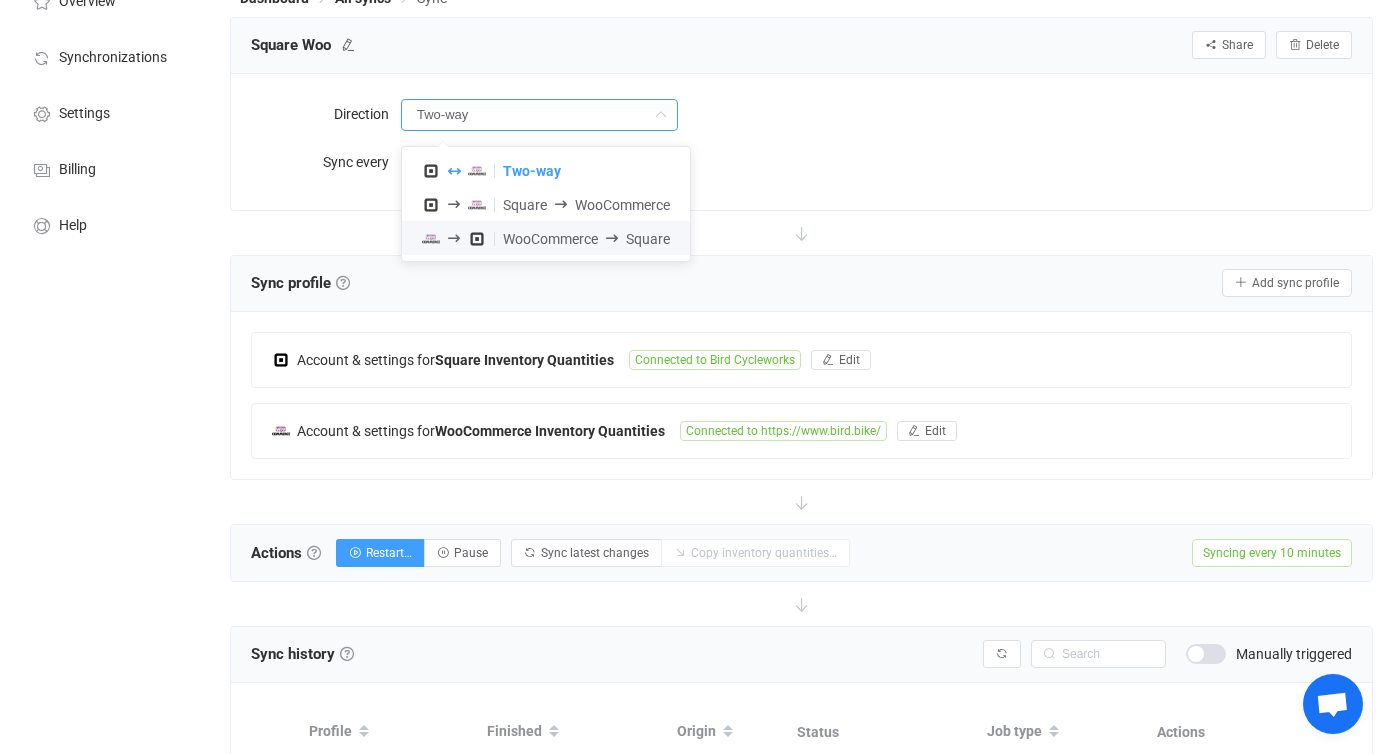 click on "WooCommerce" at bounding box center (550, 239) 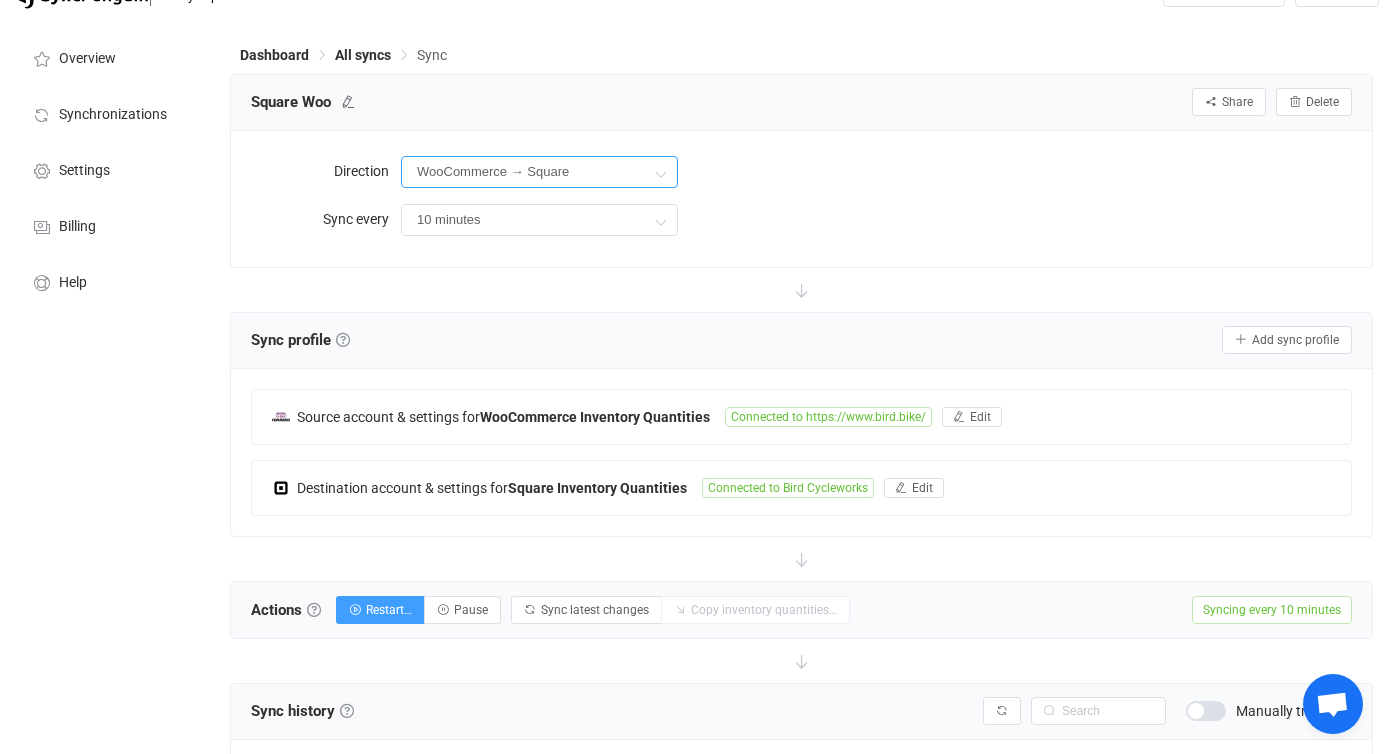scroll, scrollTop: 35, scrollLeft: 0, axis: vertical 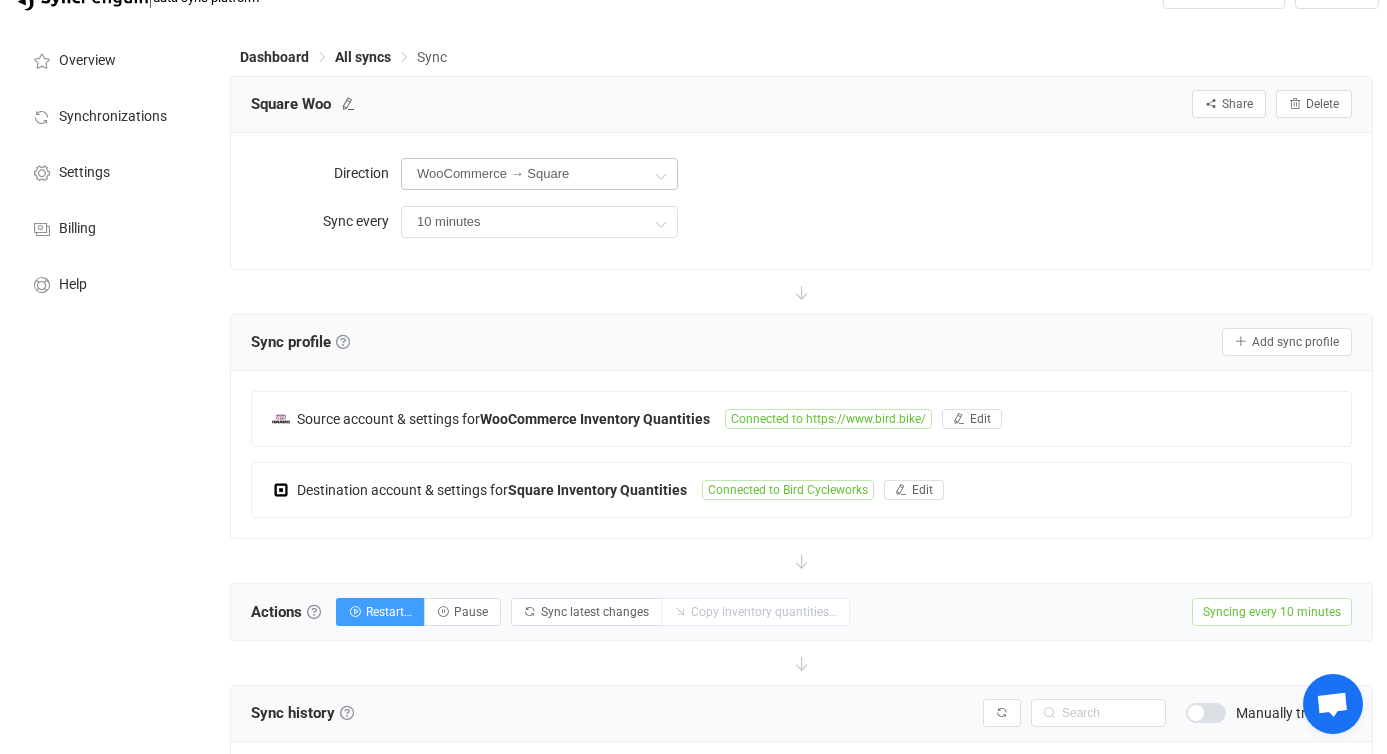 click at bounding box center (660, 175) 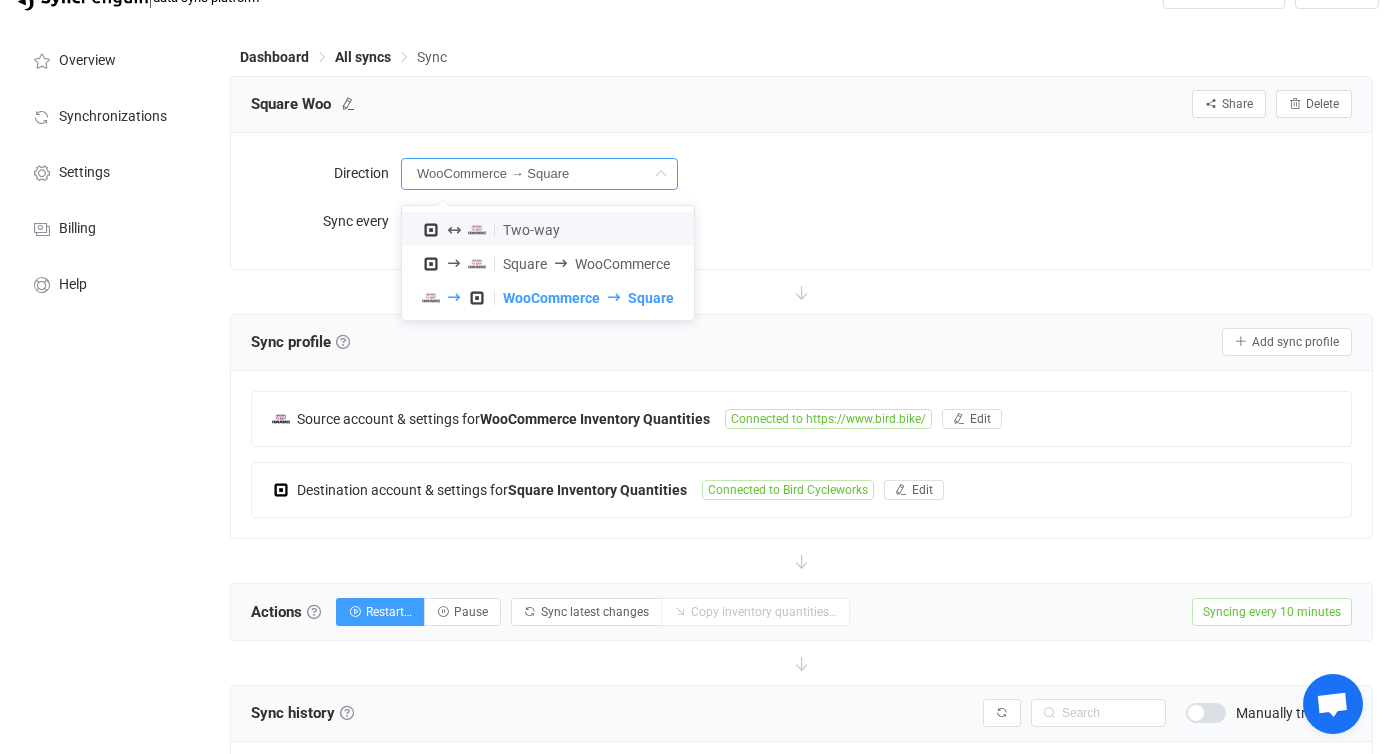 click on "Two-way" at bounding box center (548, 229) 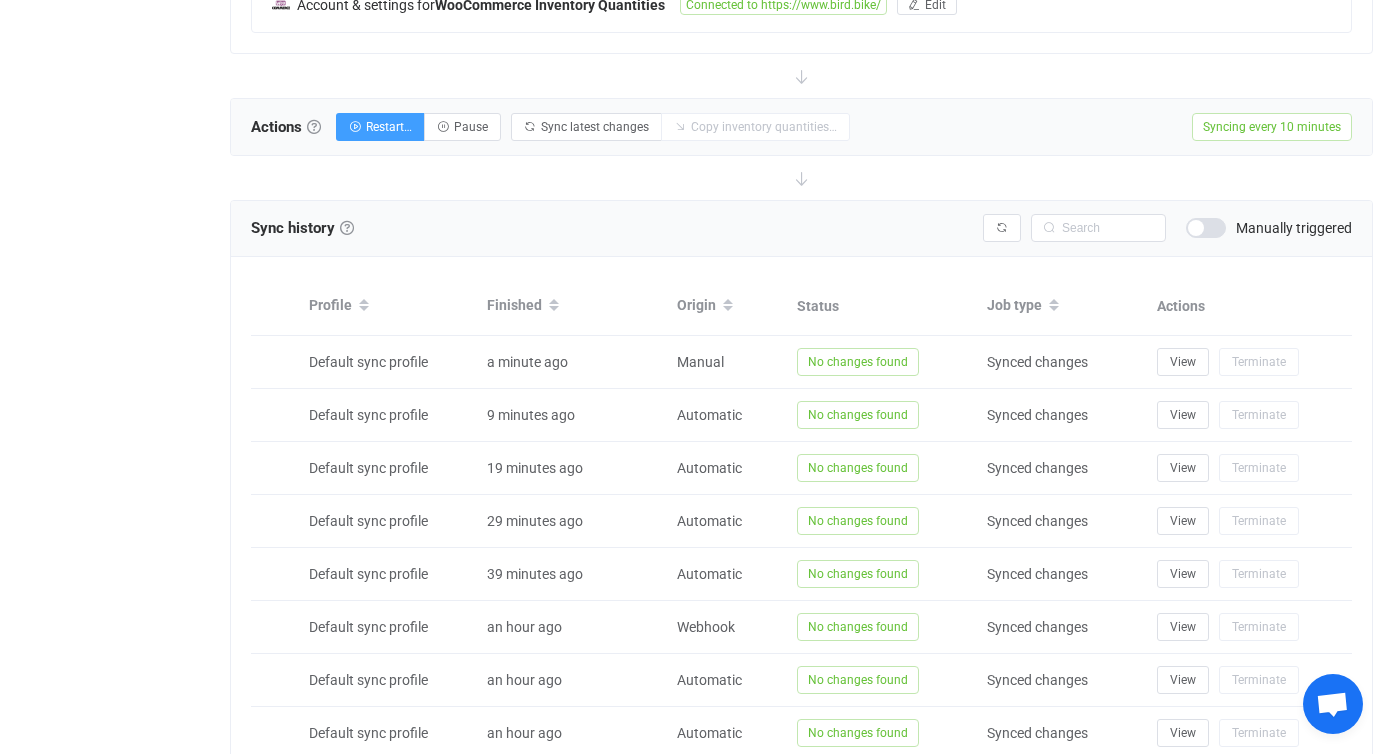 scroll, scrollTop: 757, scrollLeft: 0, axis: vertical 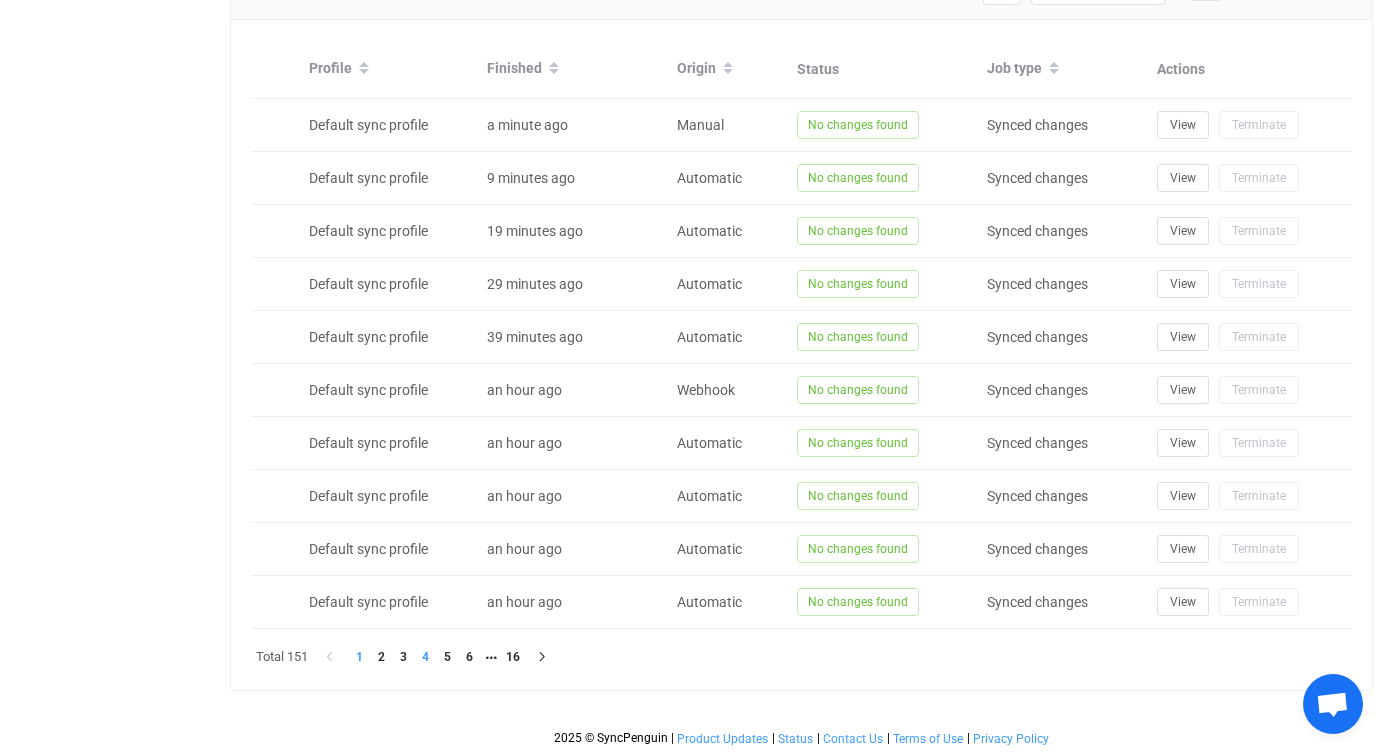click on "4" at bounding box center [425, 657] 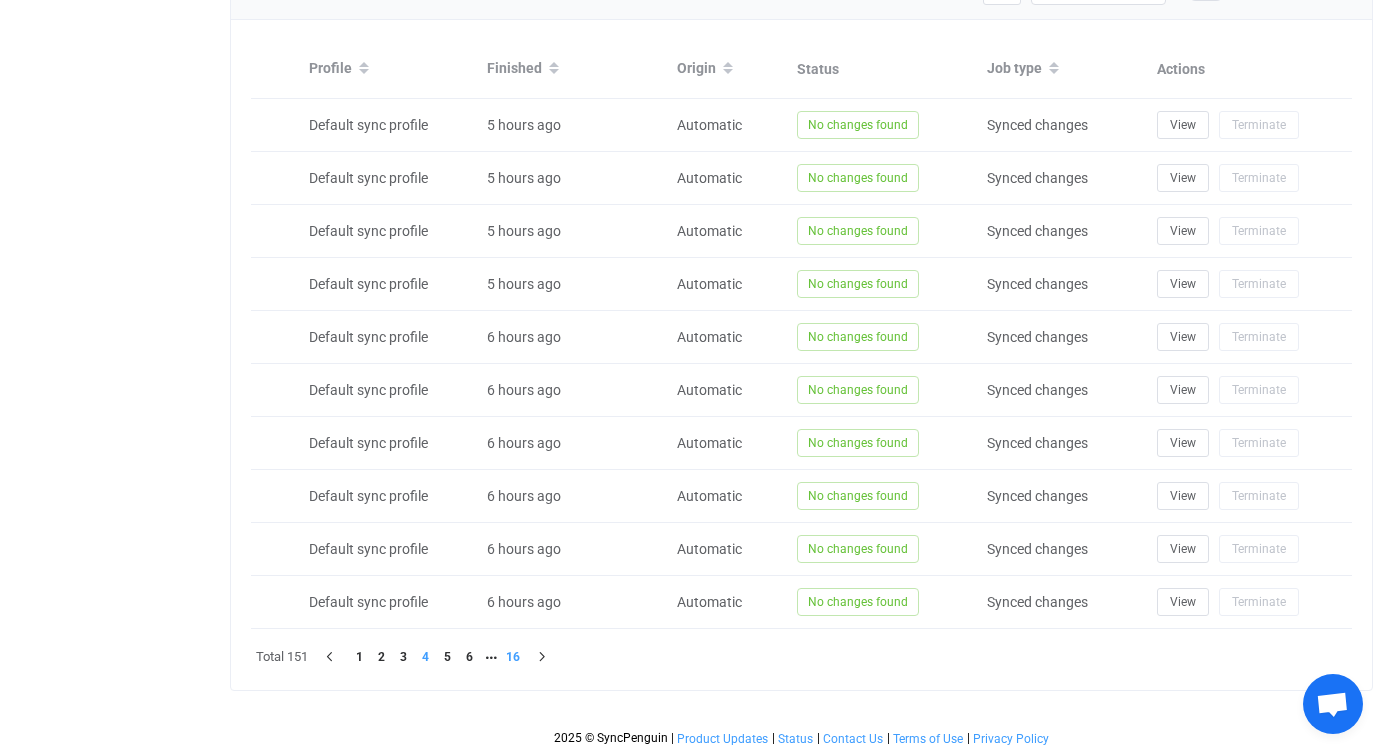 click on "16" at bounding box center [513, 657] 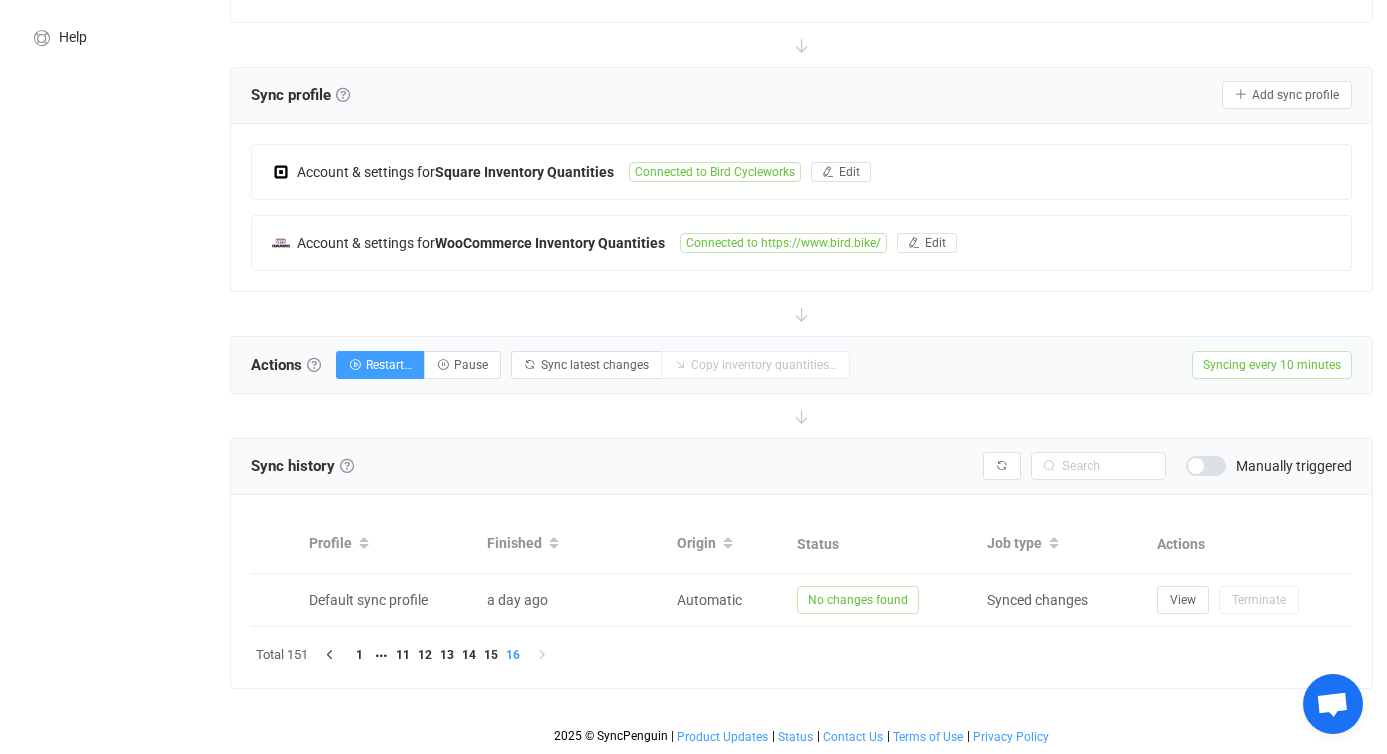 scroll, scrollTop: 280, scrollLeft: 0, axis: vertical 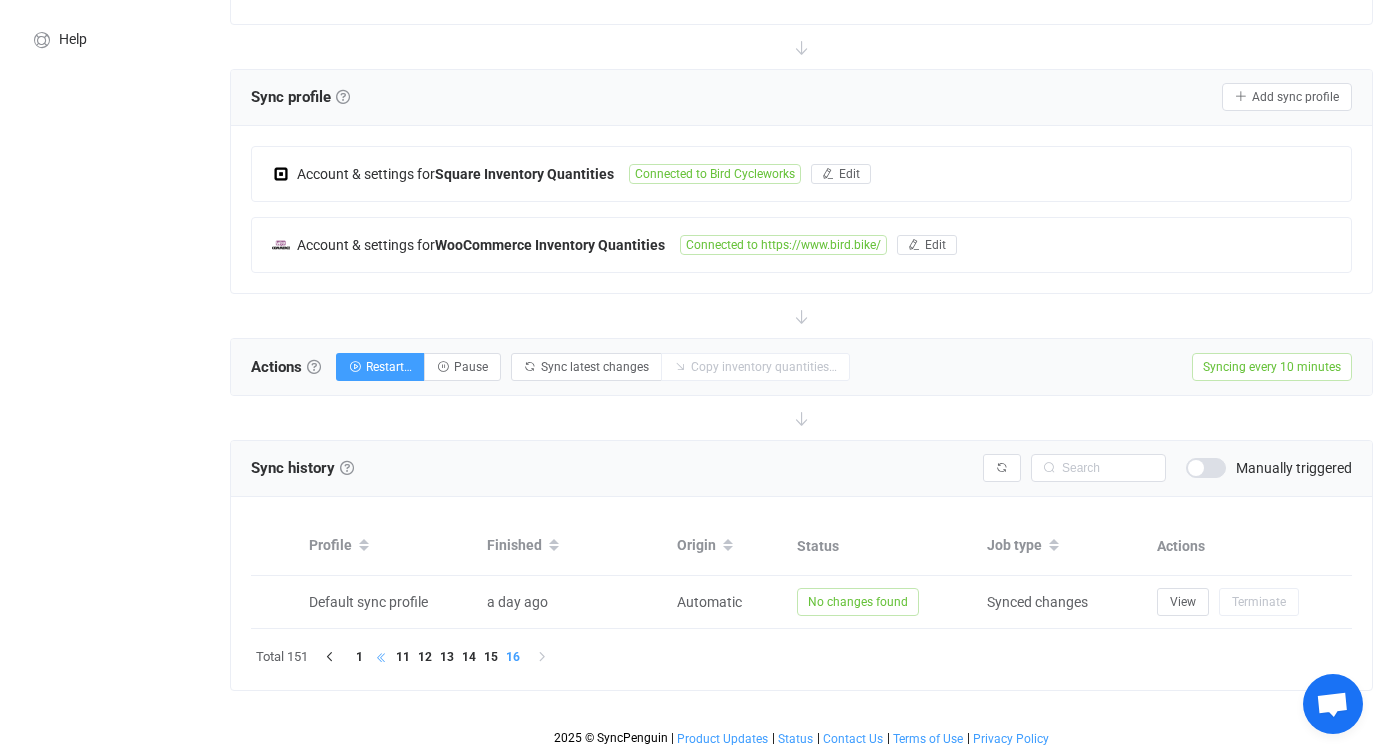 click at bounding box center (381, 657) 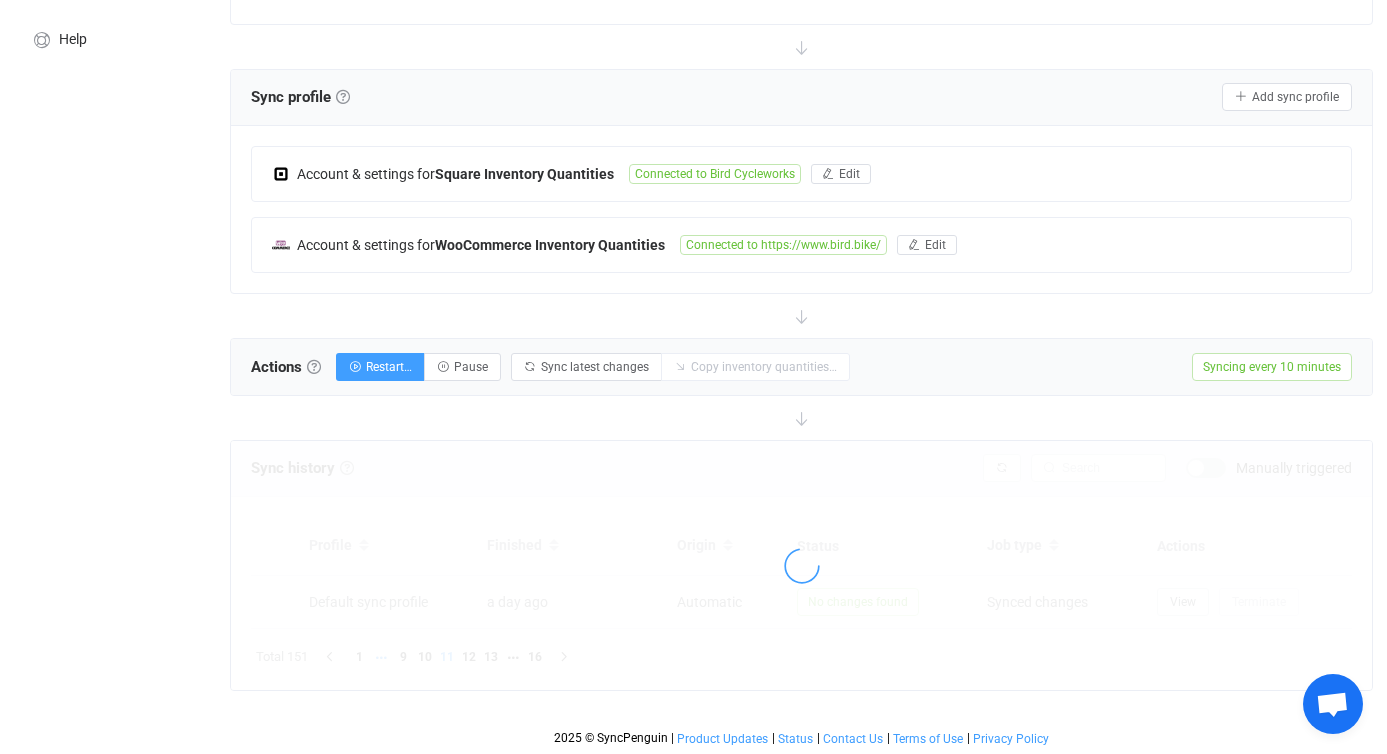 scroll, scrollTop: 757, scrollLeft: 0, axis: vertical 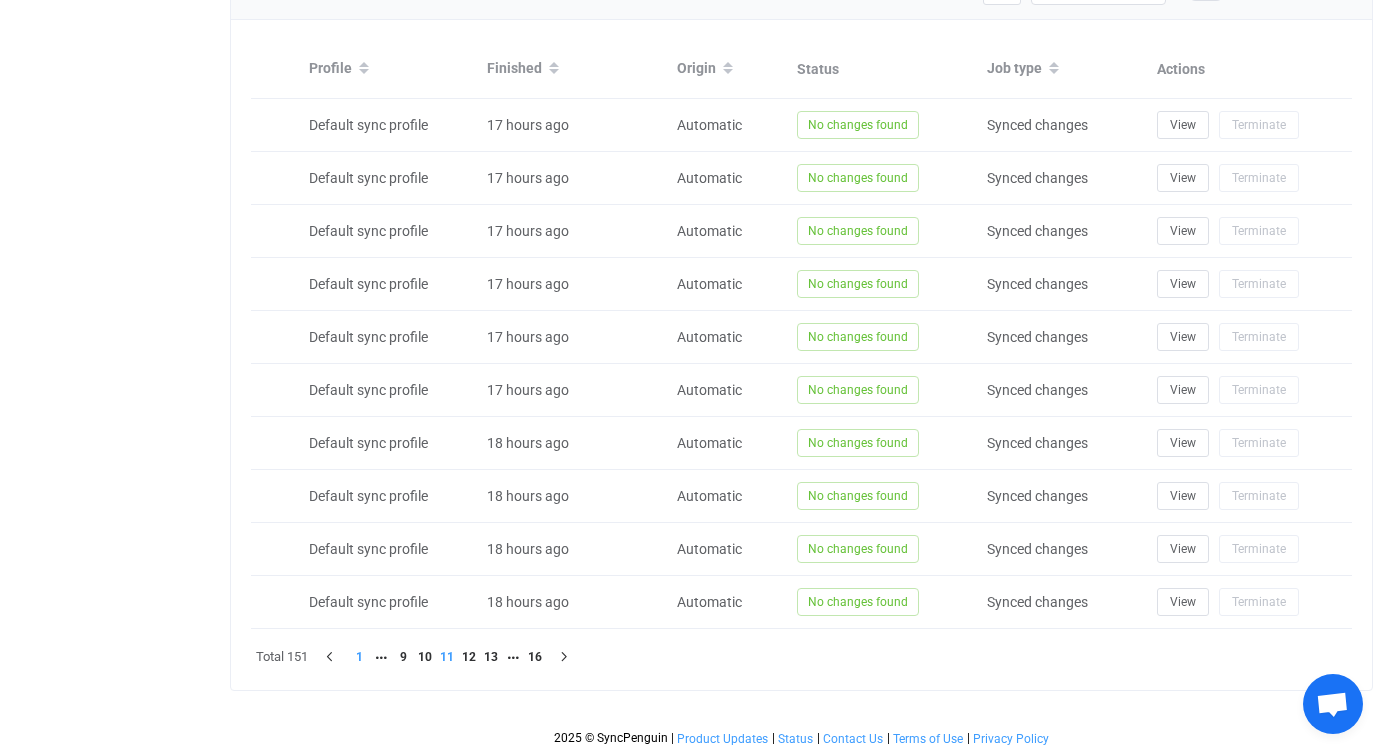 click on "1" at bounding box center (359, 657) 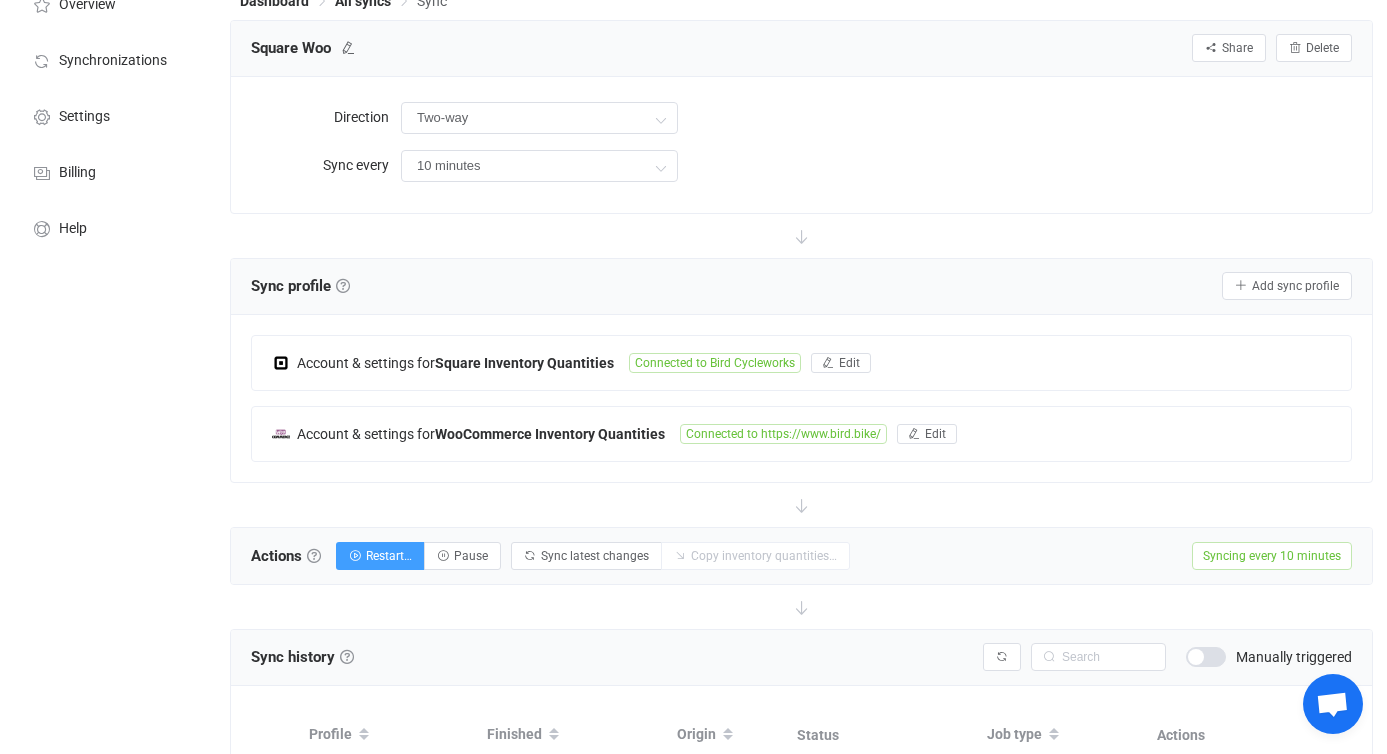 scroll, scrollTop: 22, scrollLeft: 0, axis: vertical 